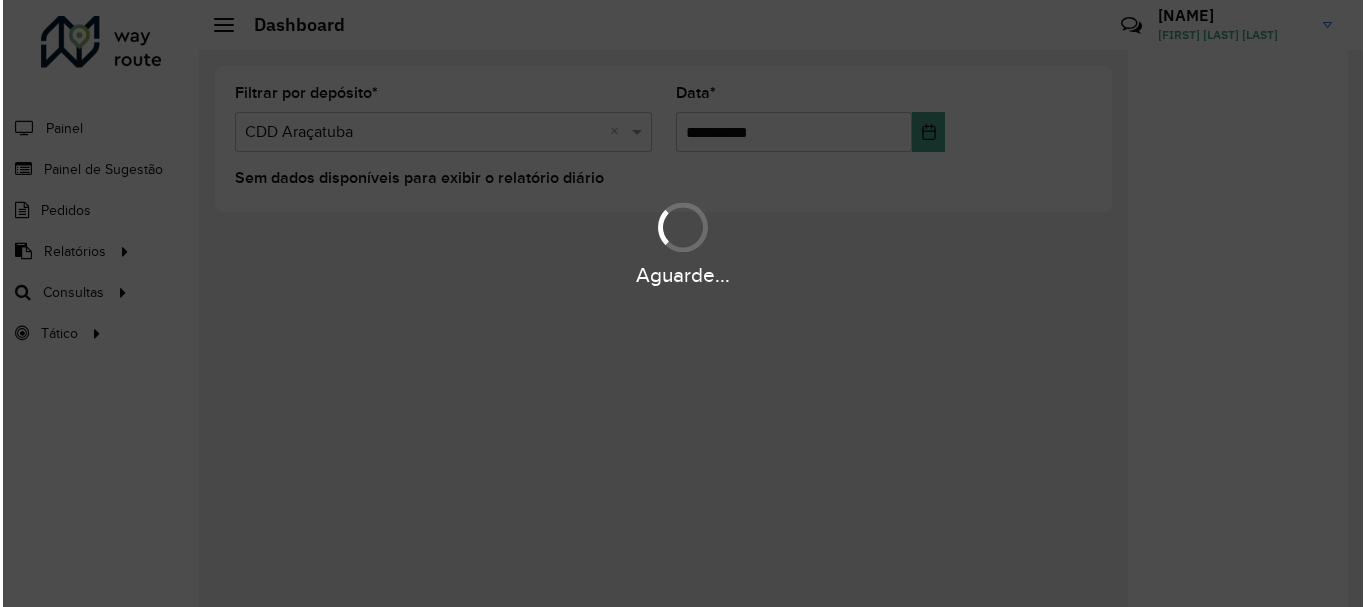 scroll, scrollTop: 0, scrollLeft: 0, axis: both 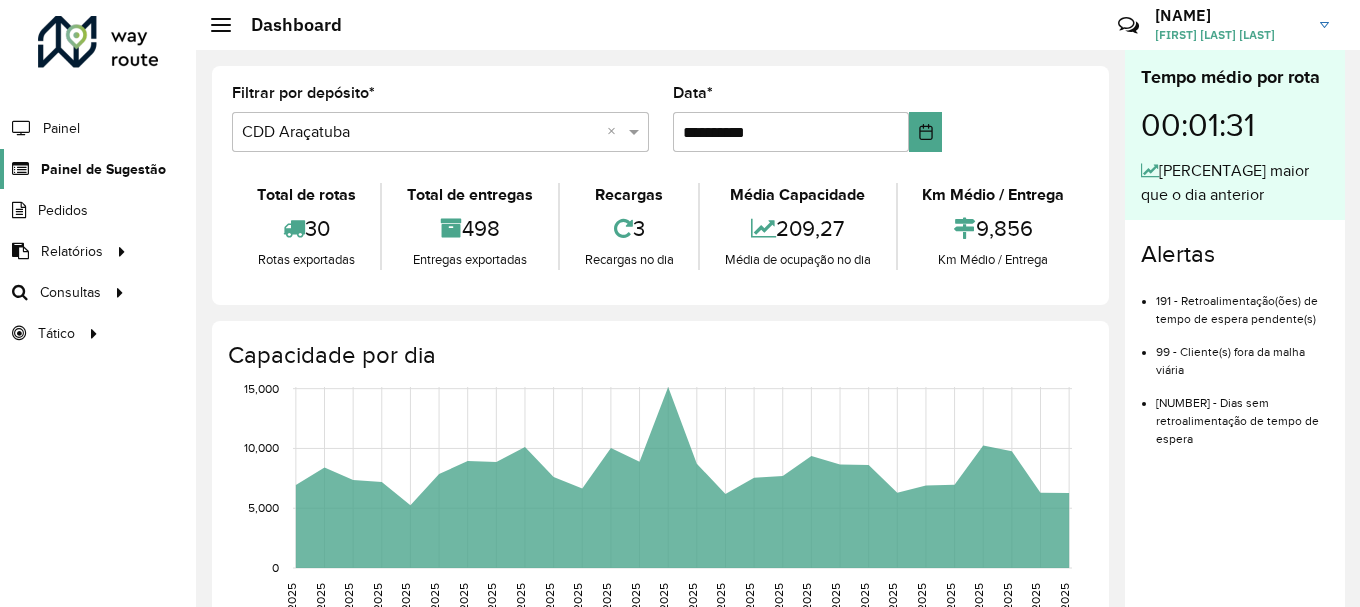 click on "Painel de Sugestão" 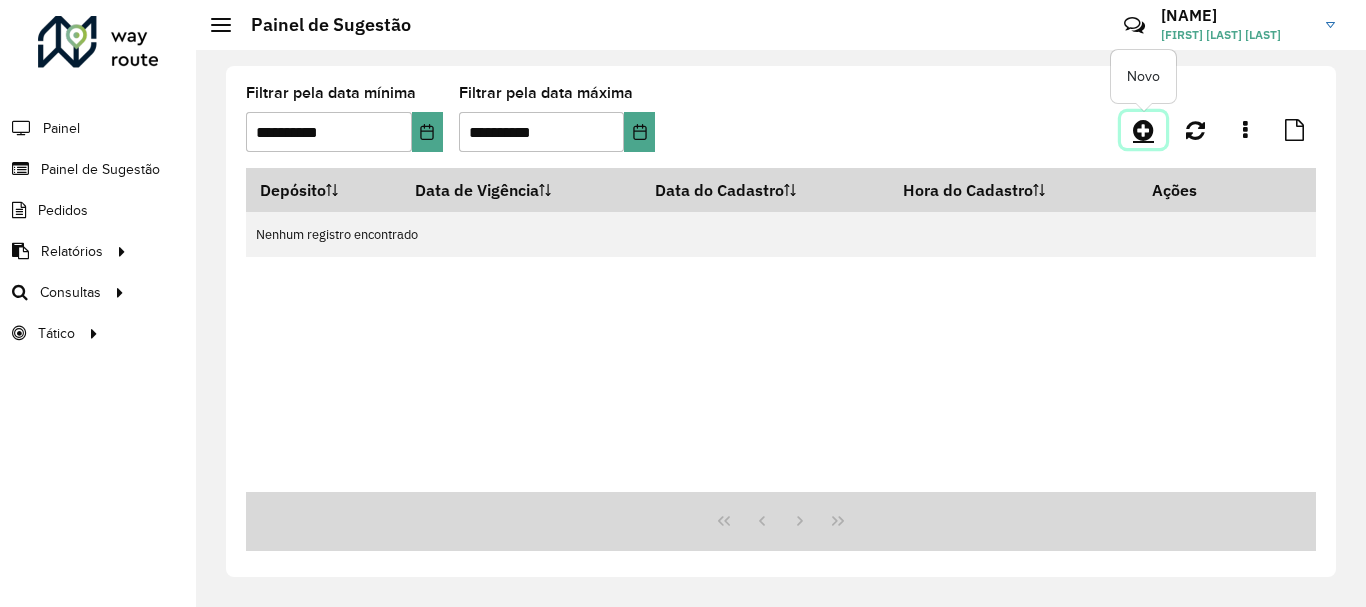 click 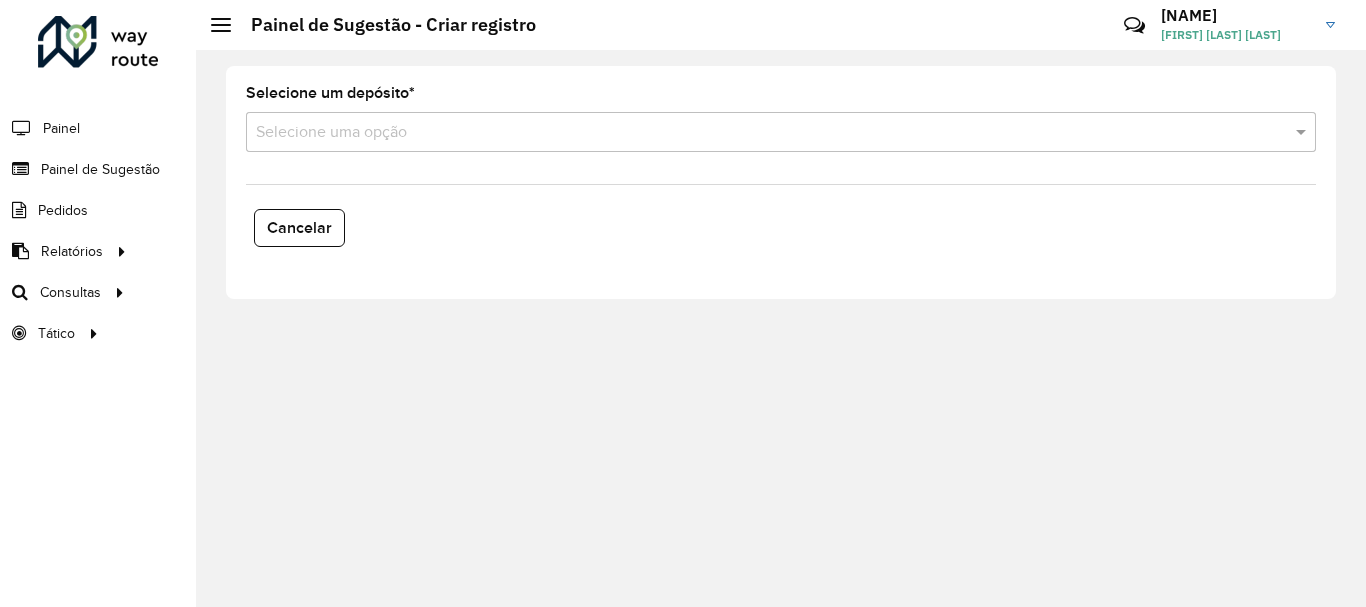 click at bounding box center [761, 133] 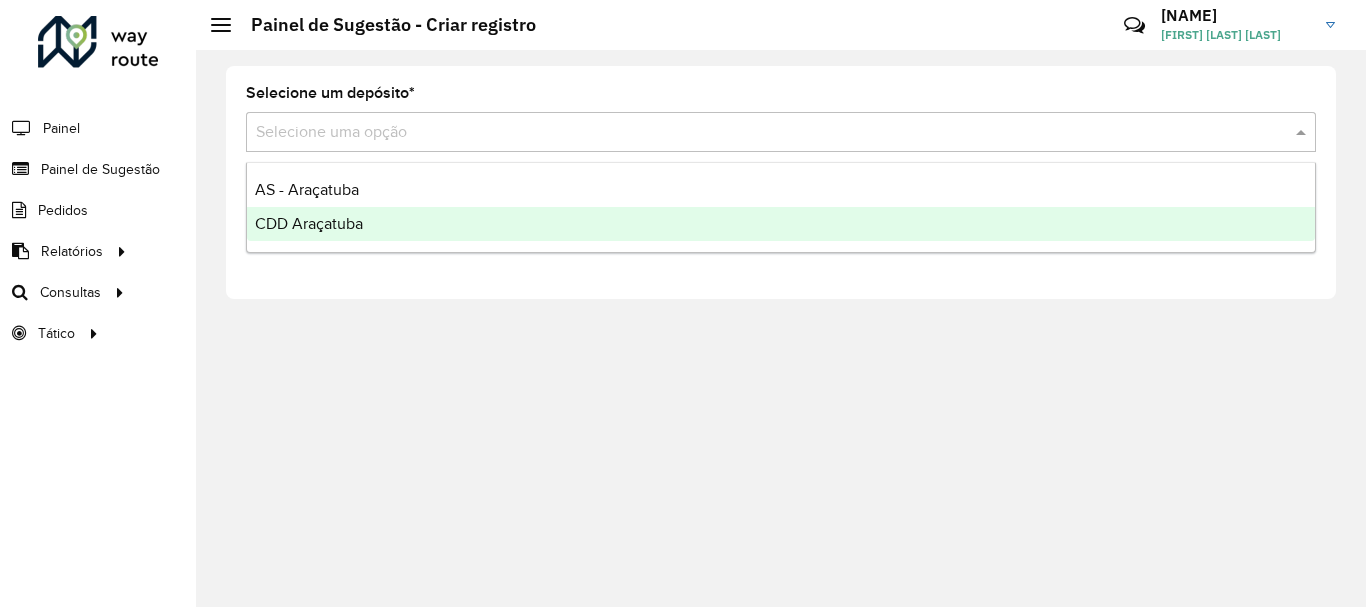 click on "CDD Araçatuba" at bounding box center [781, 224] 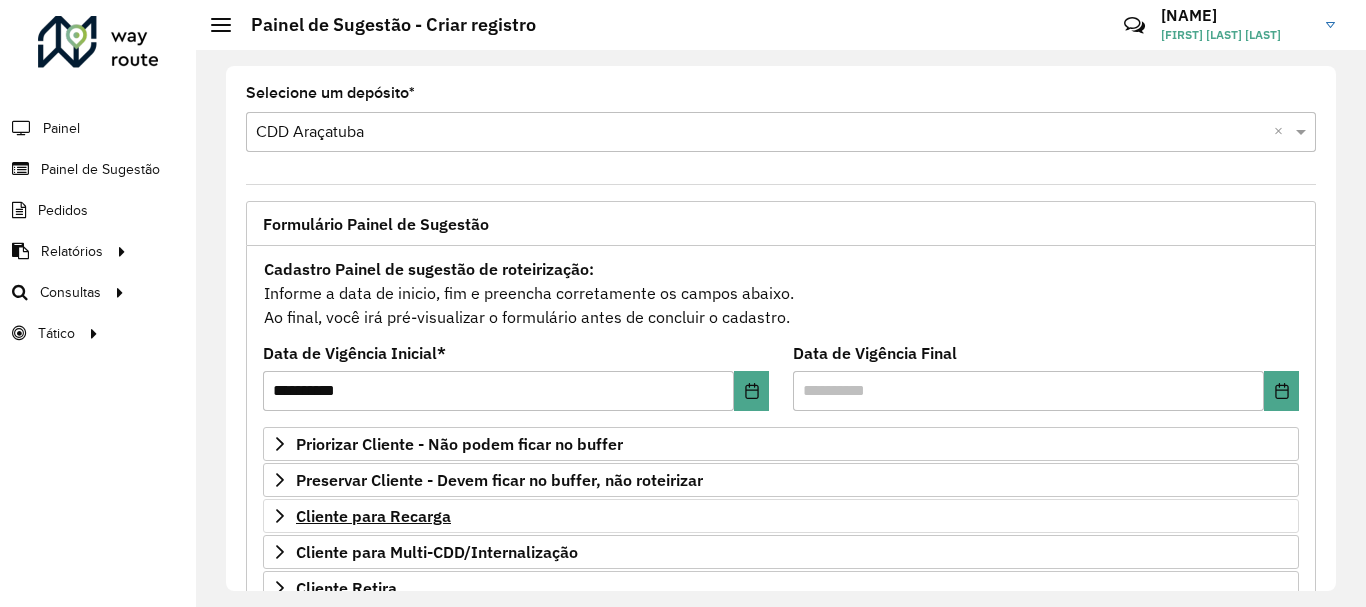scroll, scrollTop: 200, scrollLeft: 0, axis: vertical 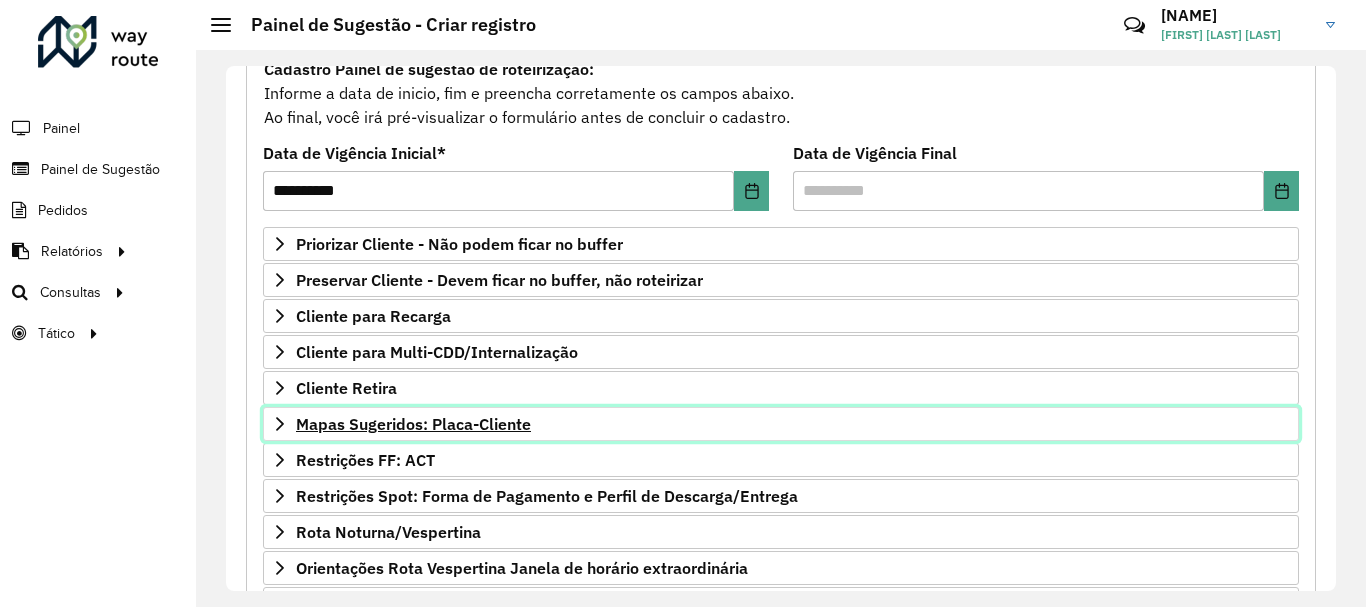 click on "Mapas Sugeridos: Placa-Cliente" at bounding box center [413, 424] 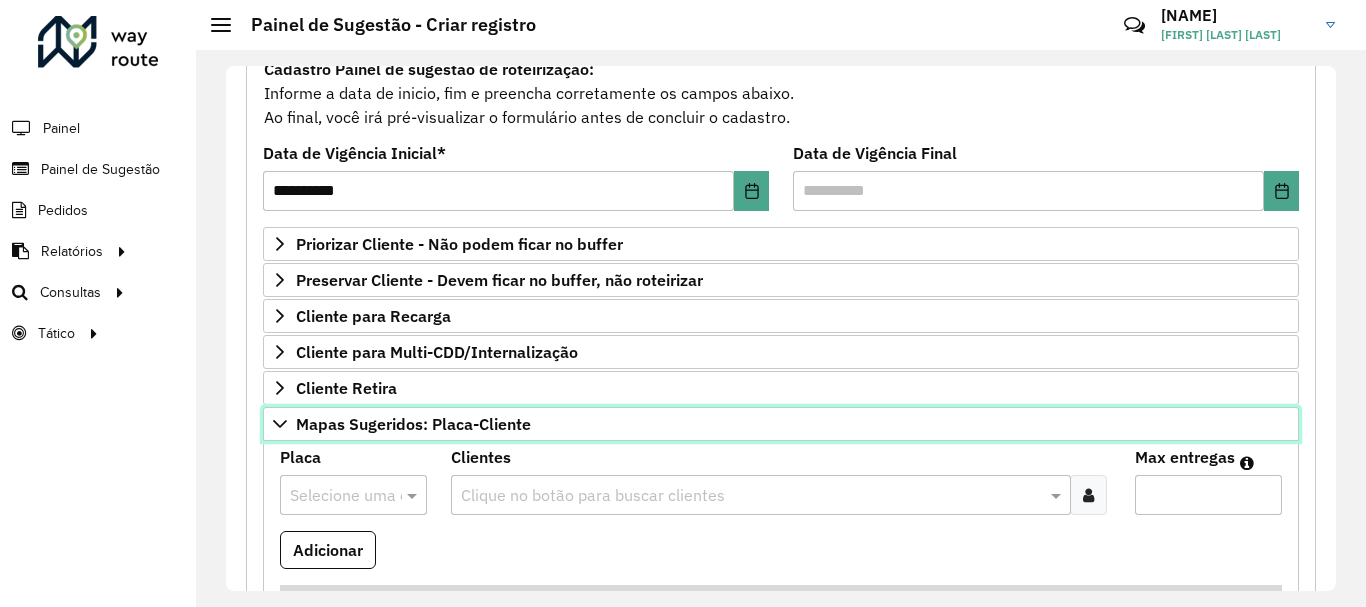 scroll, scrollTop: 400, scrollLeft: 0, axis: vertical 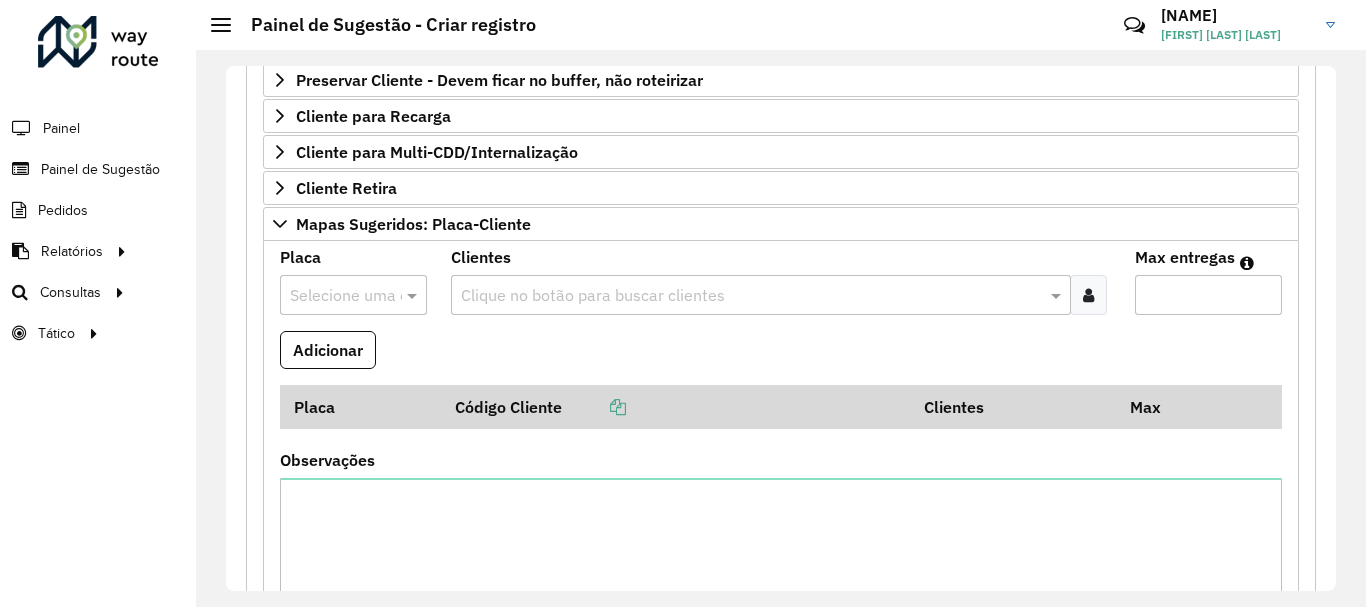 click at bounding box center [333, 296] 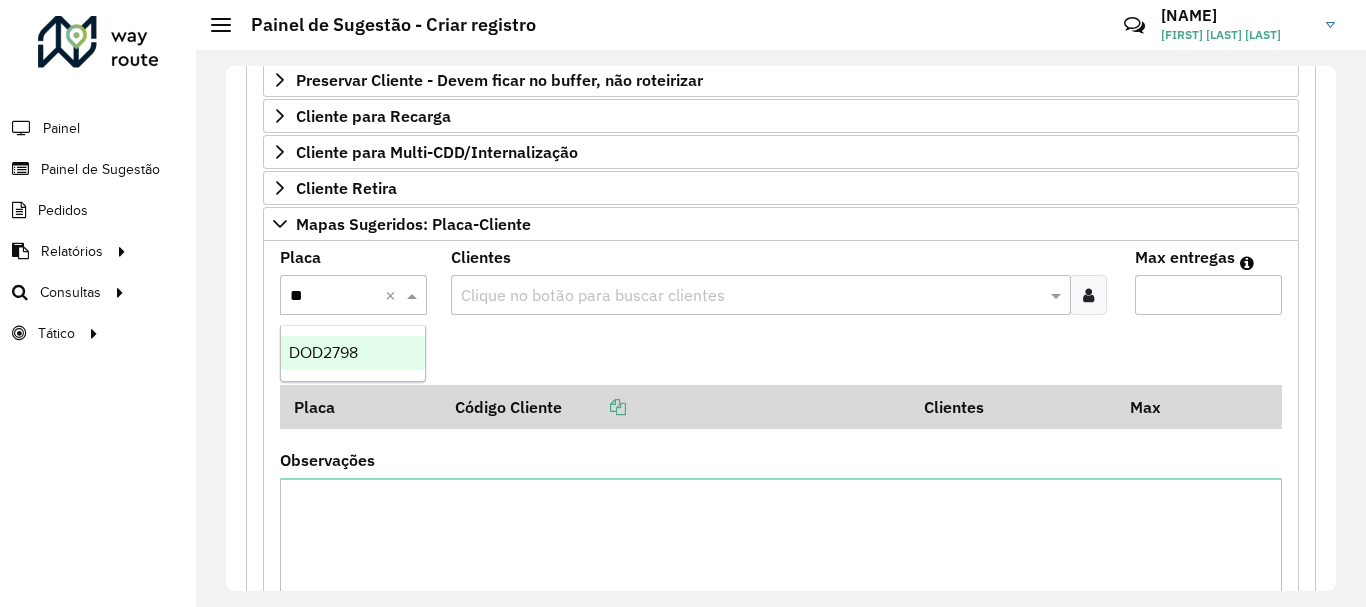 type on "***" 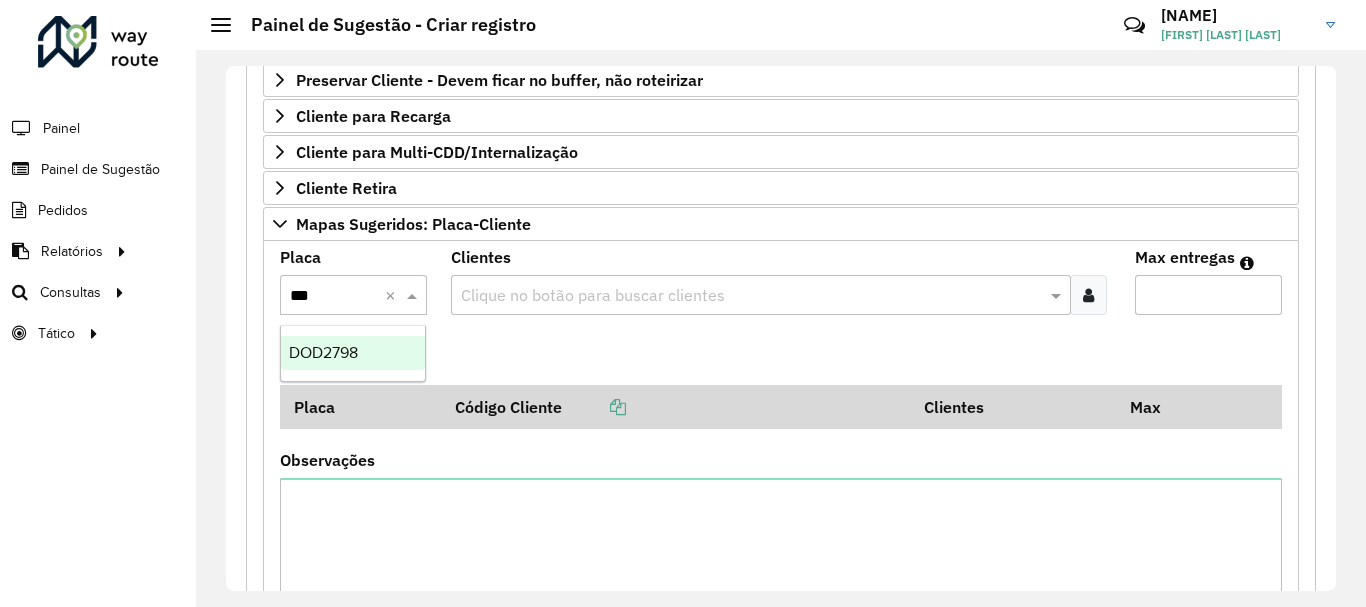 click on "DOD2798" at bounding box center [323, 352] 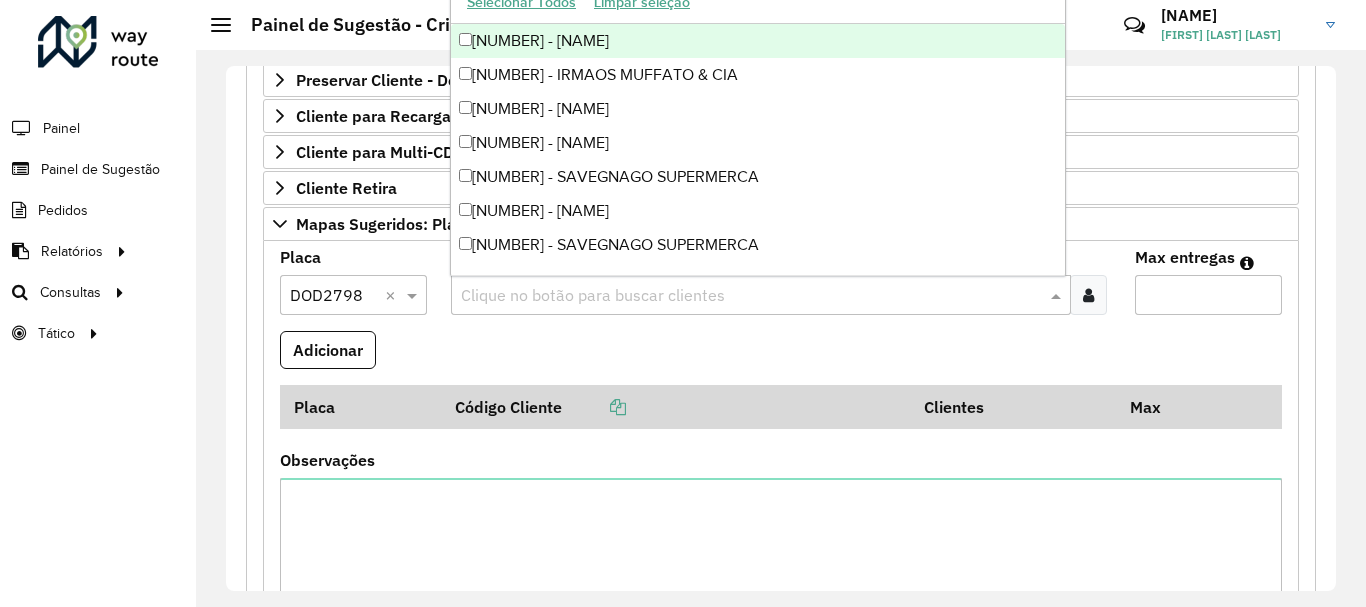 click at bounding box center [751, 296] 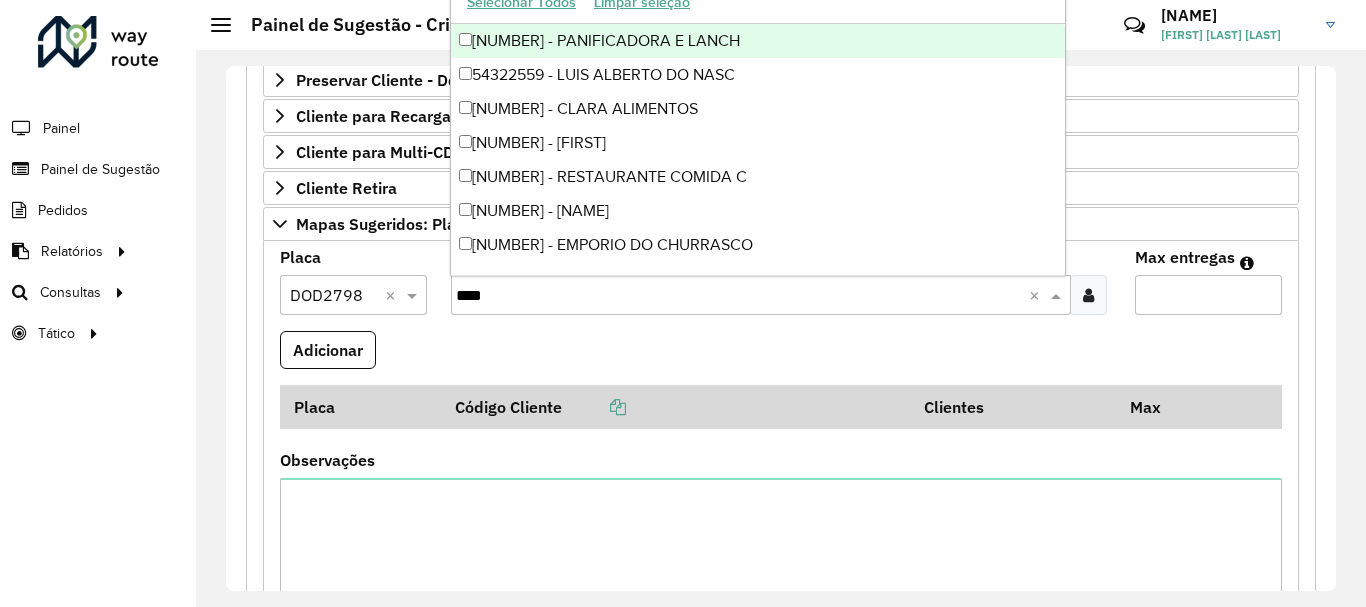 type on "*****" 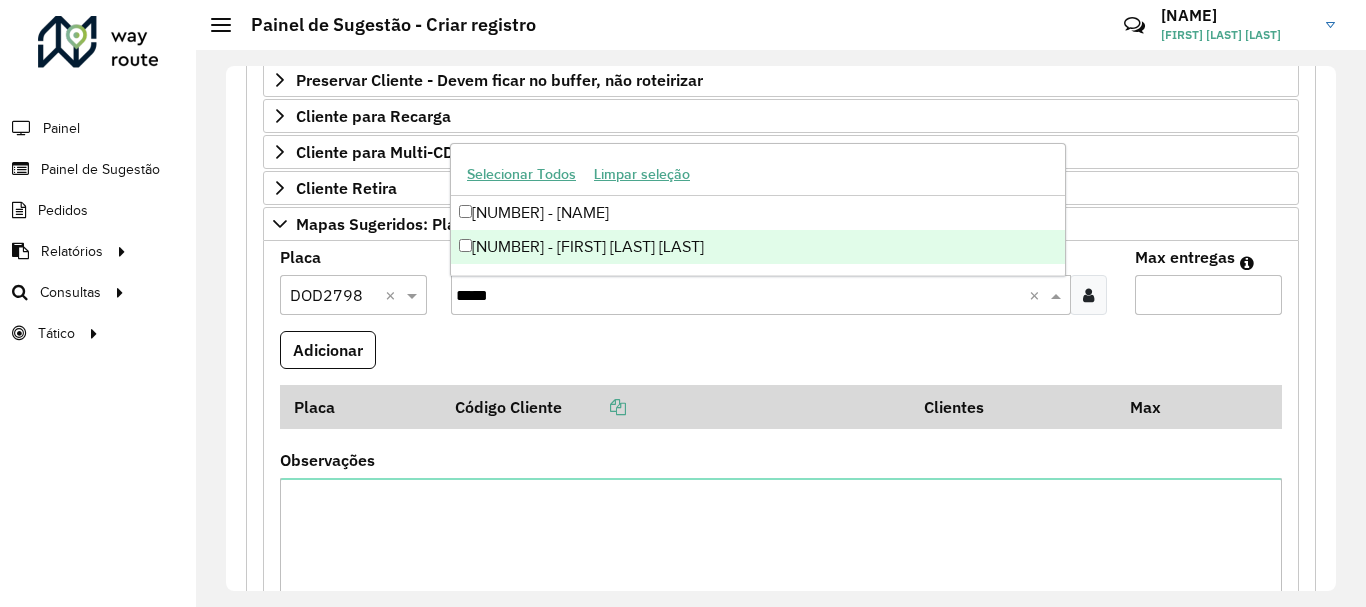 click on "[NUMBER] - [FIRST] [LAST] [LAST]" at bounding box center [758, 247] 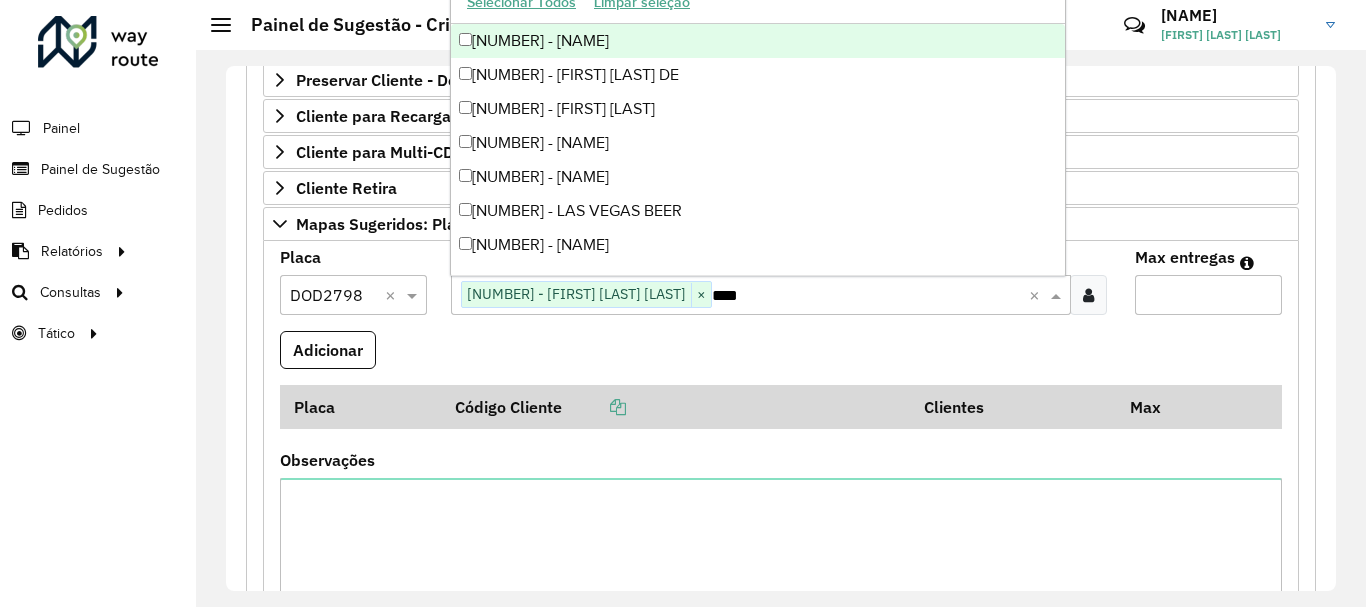 type on "*****" 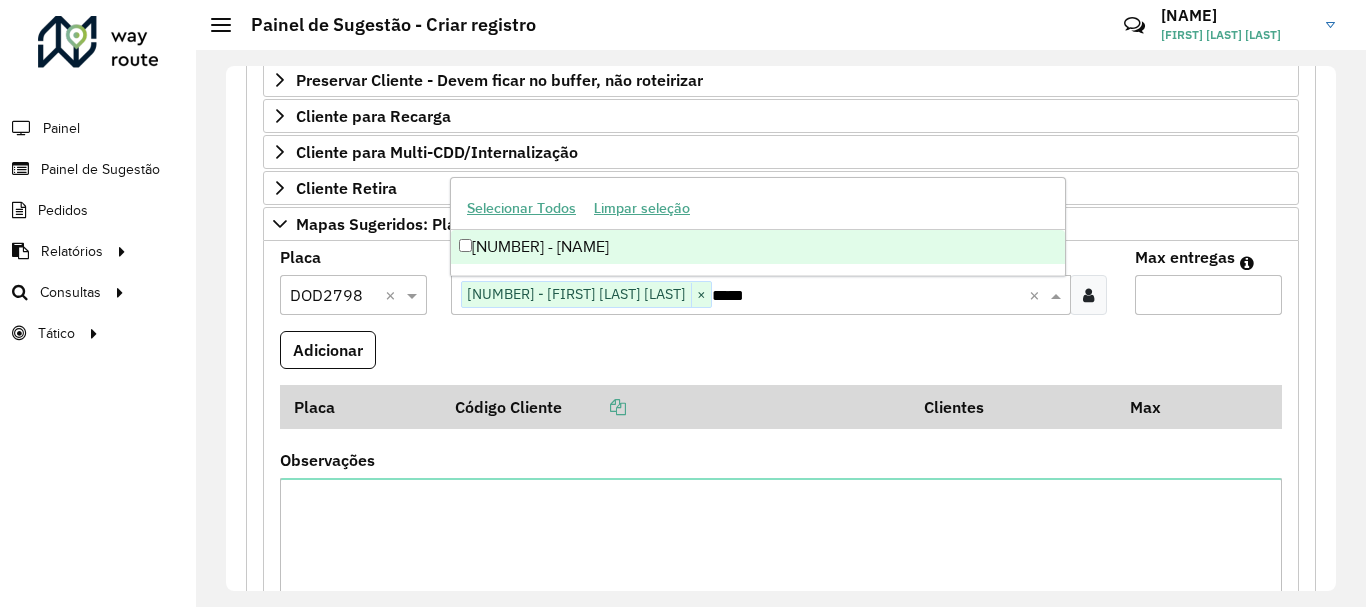 click on "[NUMBER] - [NAME]" at bounding box center [758, 247] 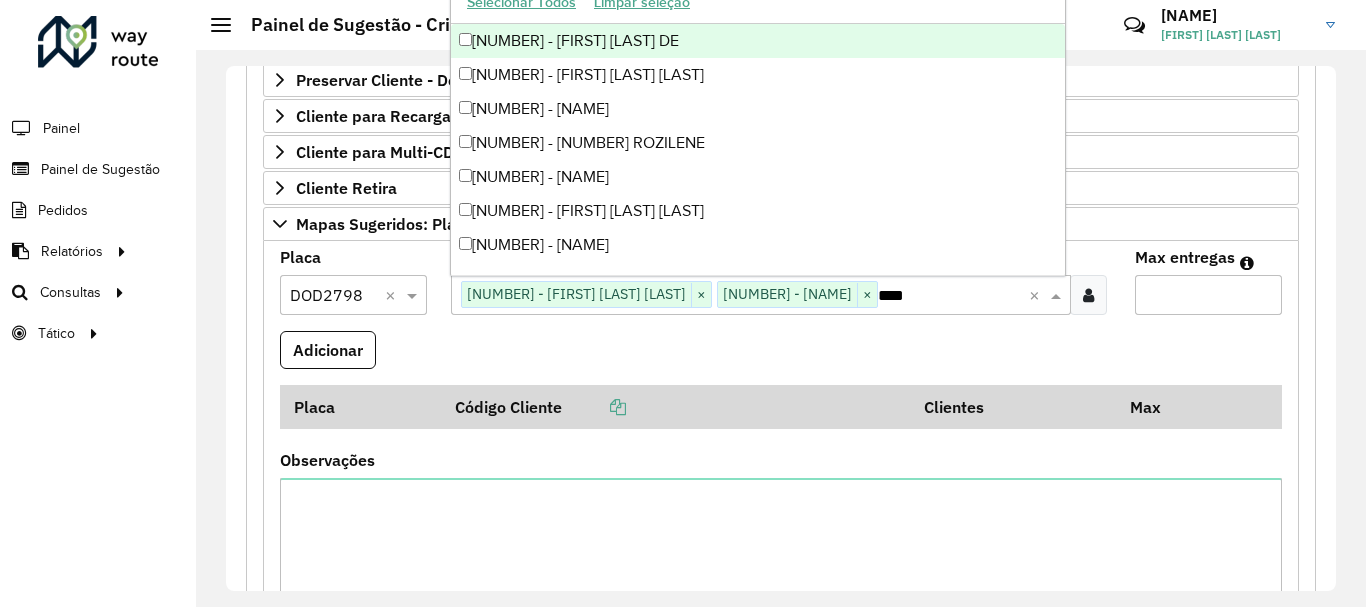 type on "*****" 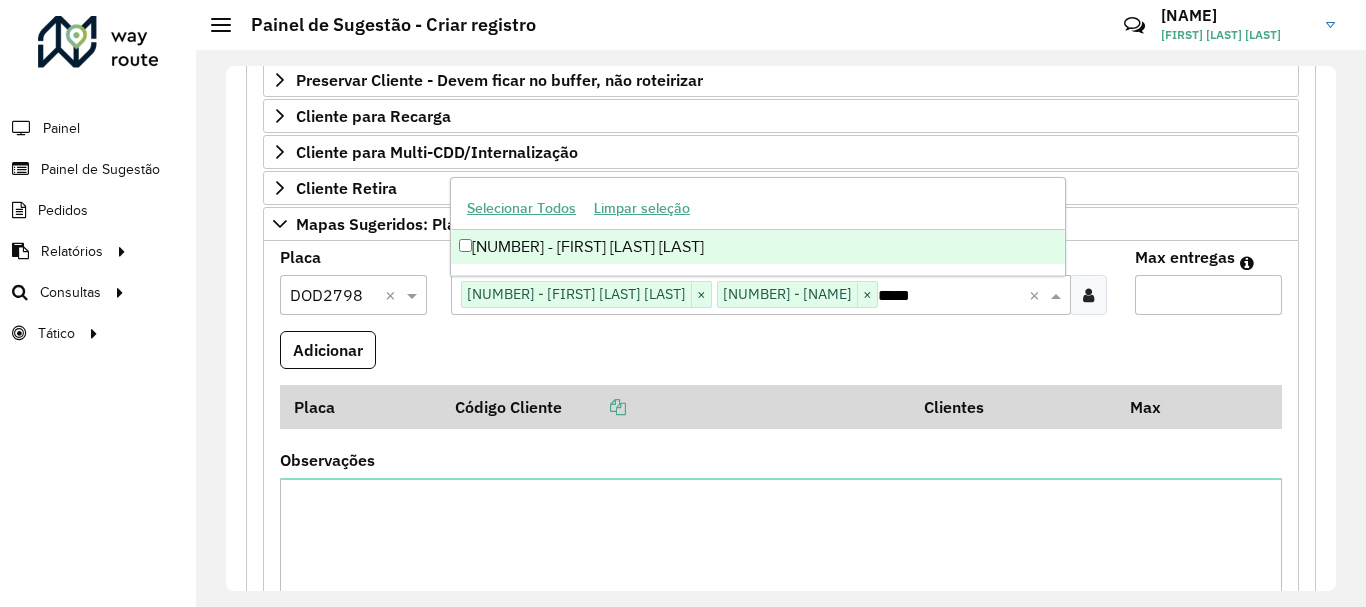 click on "[NUMBER] - [FIRST] [LAST] [LAST]" at bounding box center (758, 247) 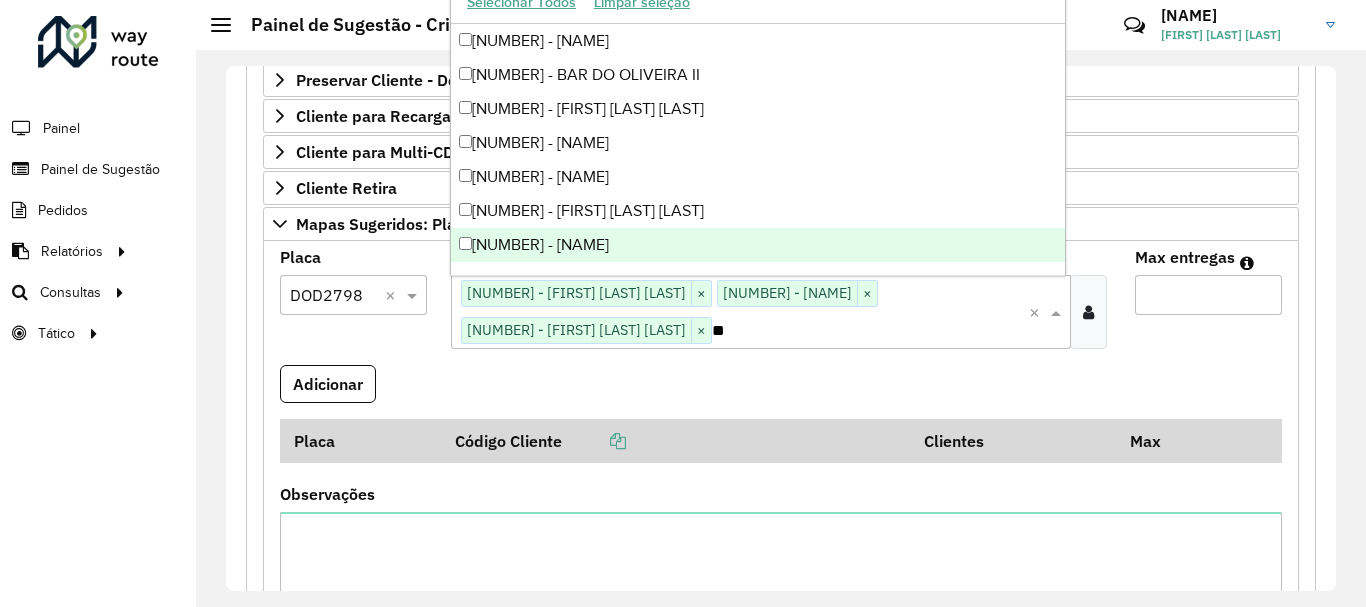 type on "*" 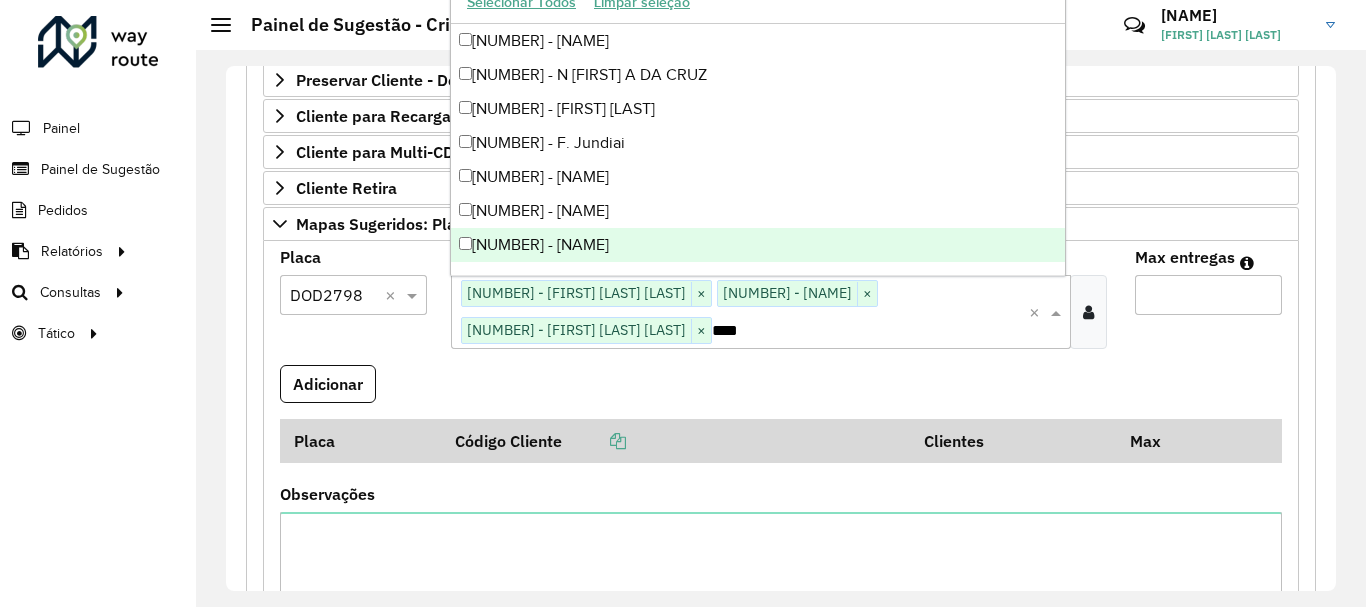 type on "*****" 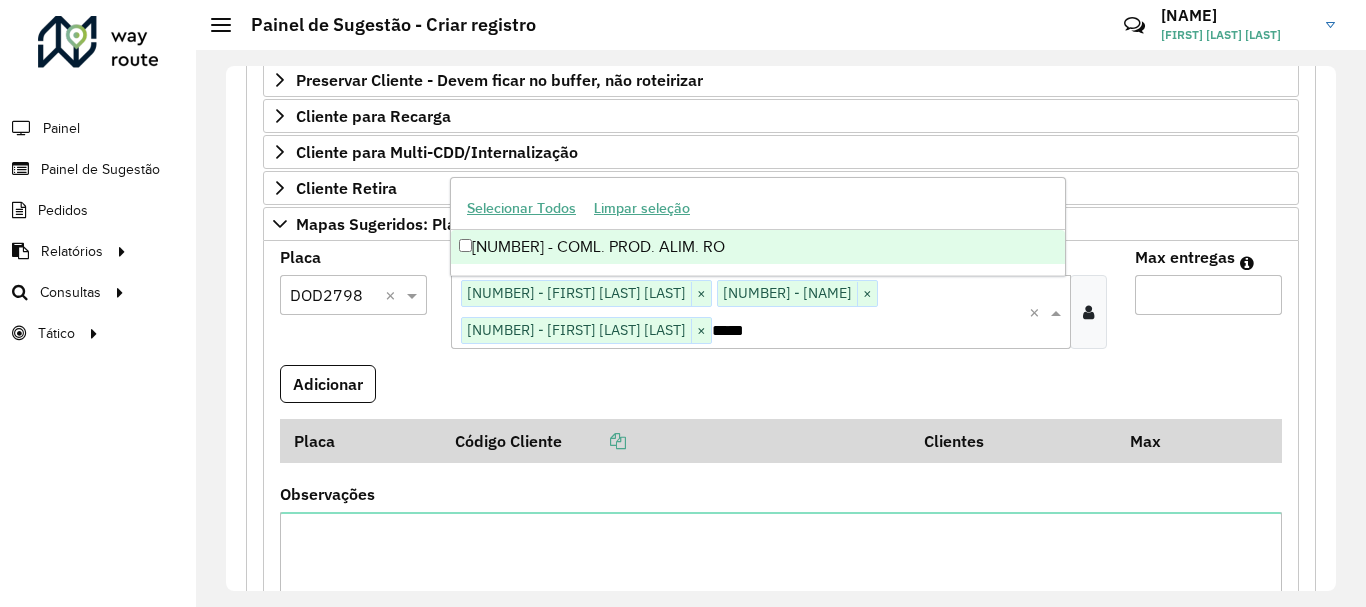 click on "[NUMBER] - COML. PROD. ALIM. RO" at bounding box center [758, 247] 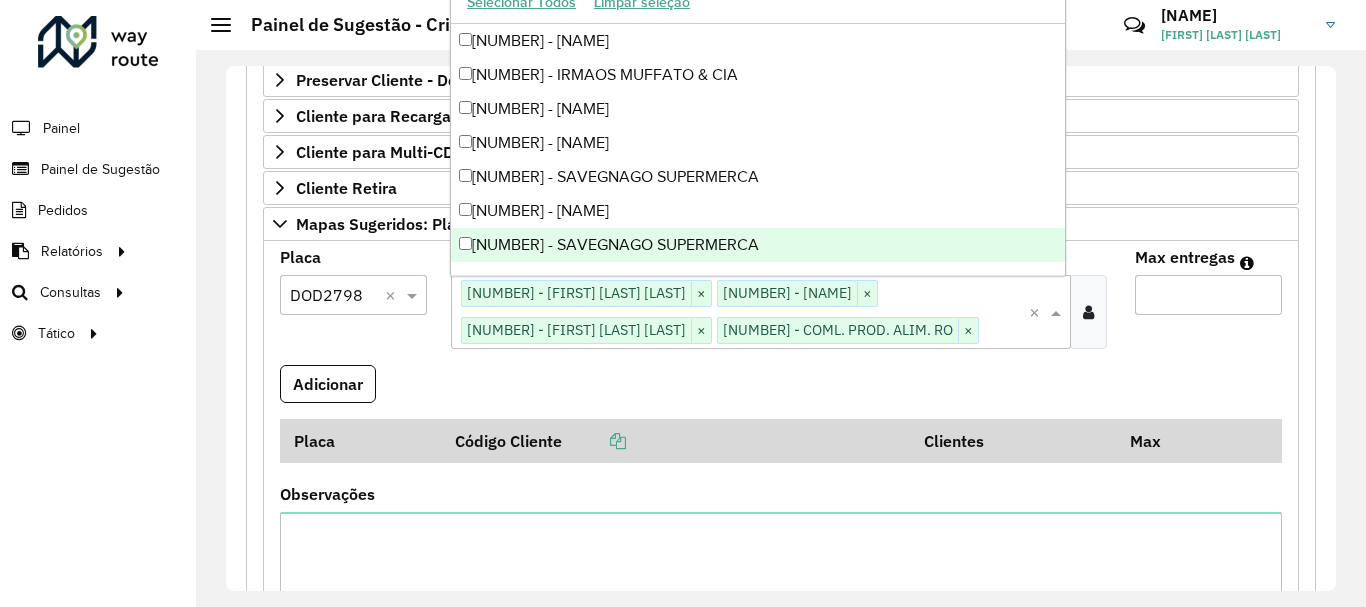click on "*" at bounding box center [1208, 295] 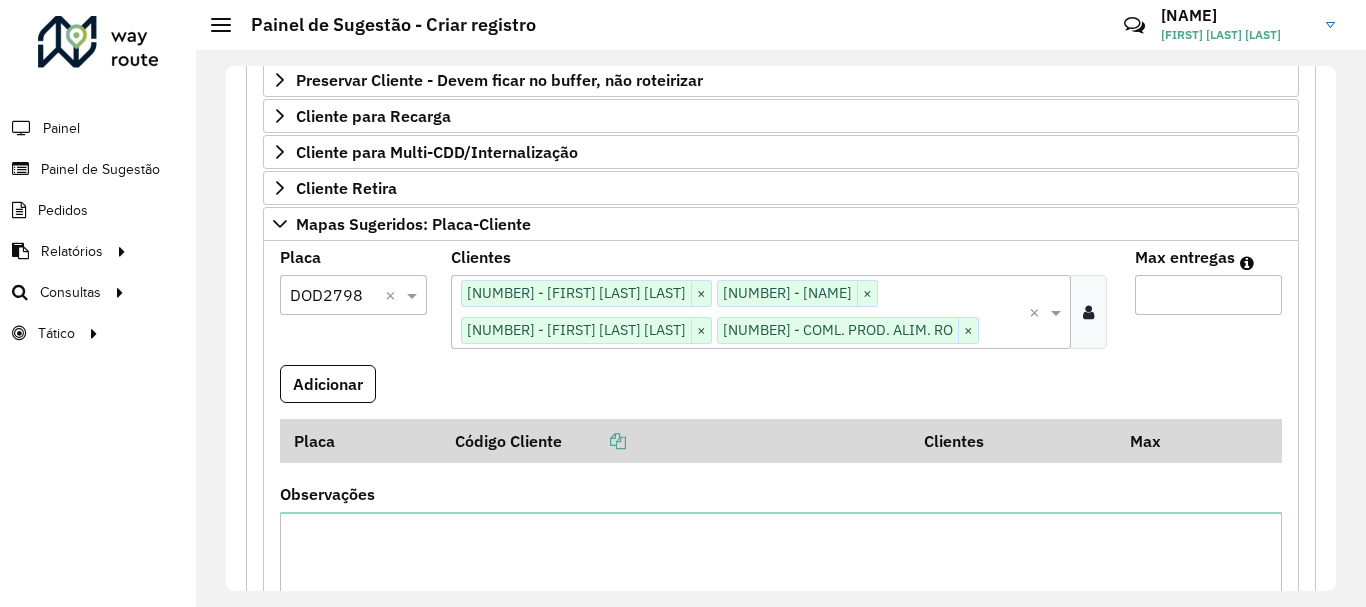 click on "*" at bounding box center (1208, 295) 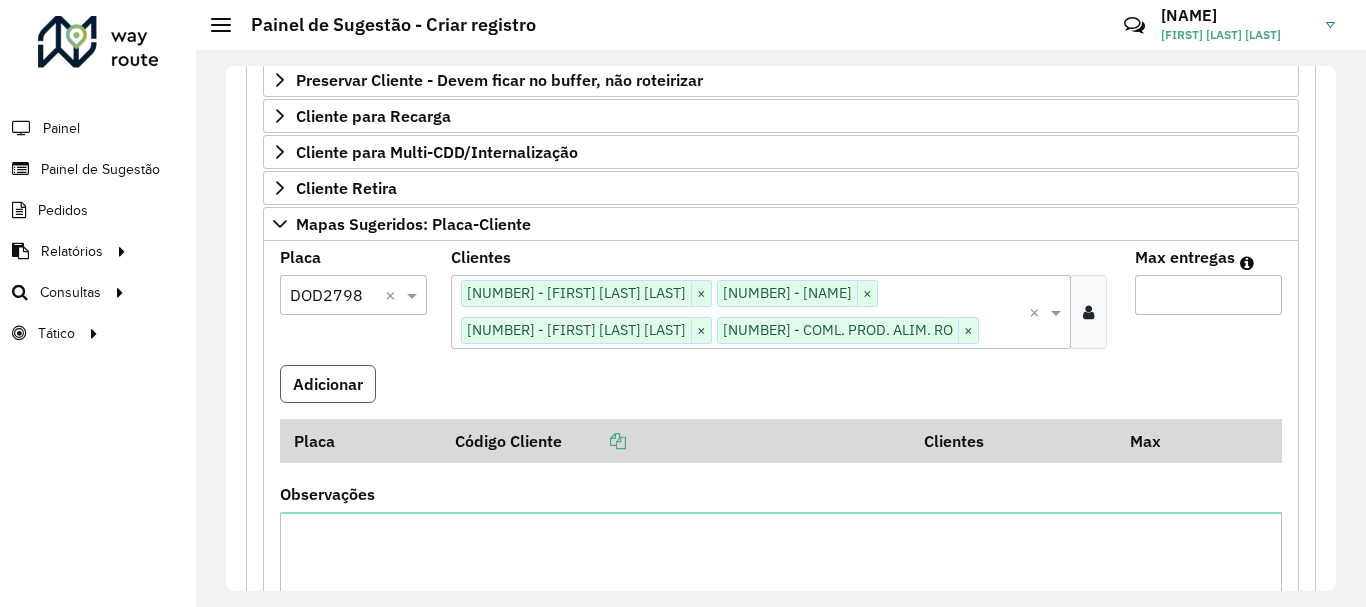 click on "Adicionar" at bounding box center (328, 384) 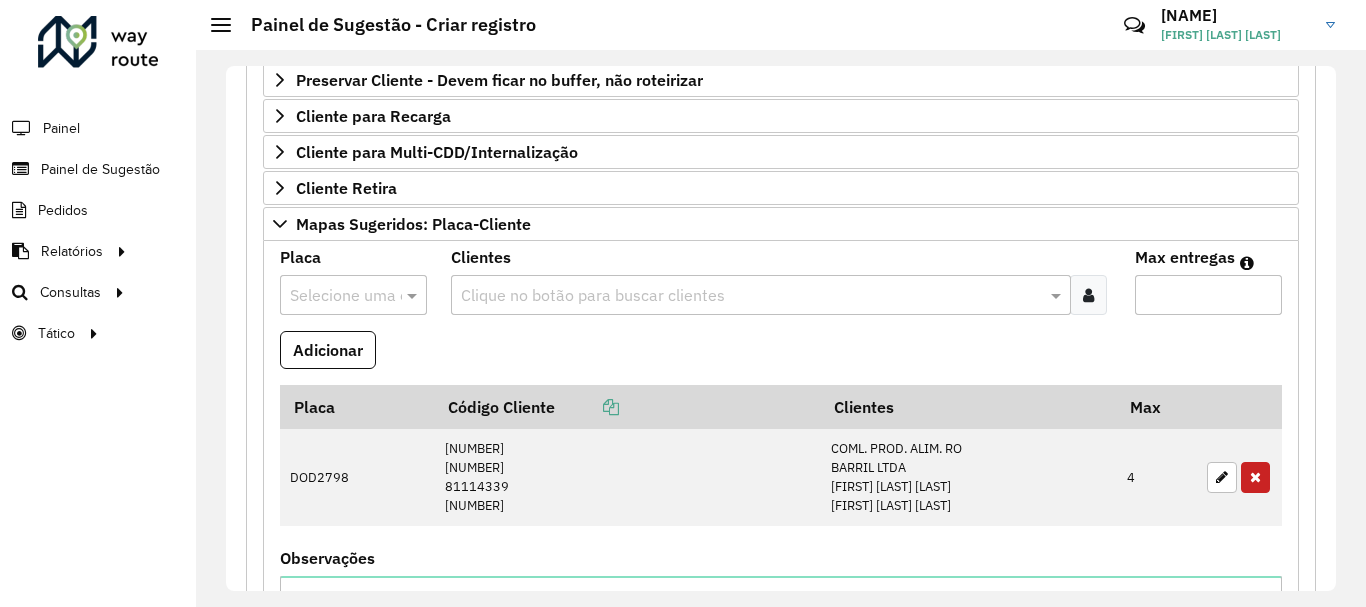click at bounding box center (333, 296) 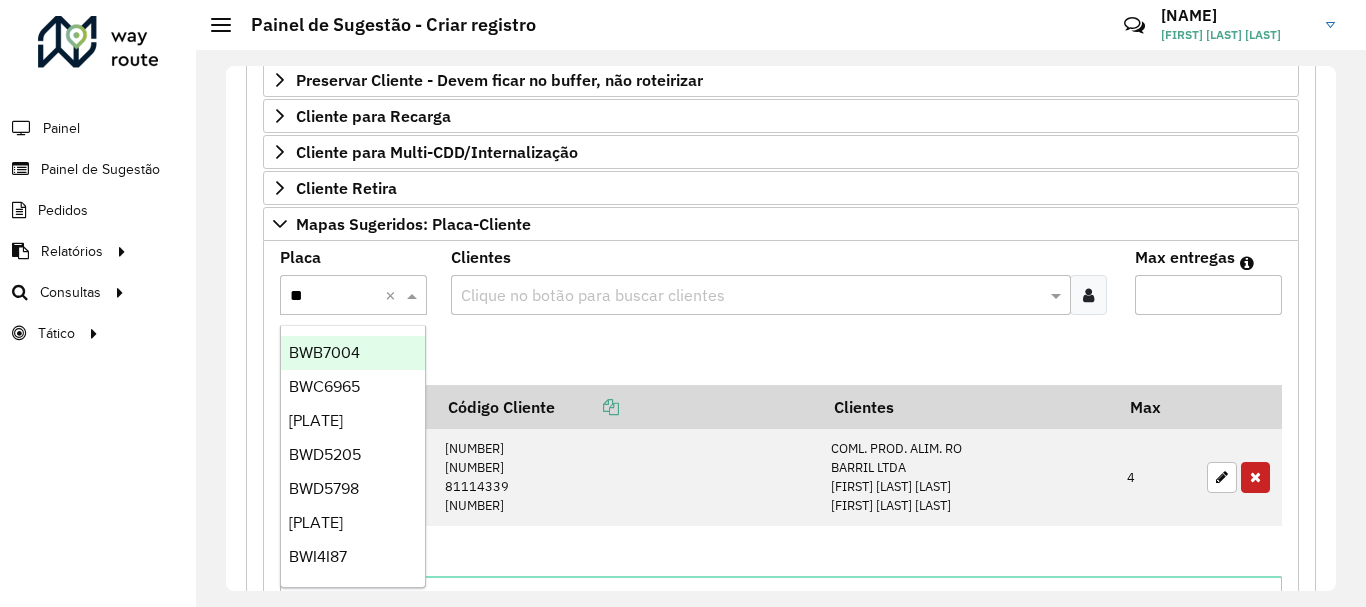 type on "***" 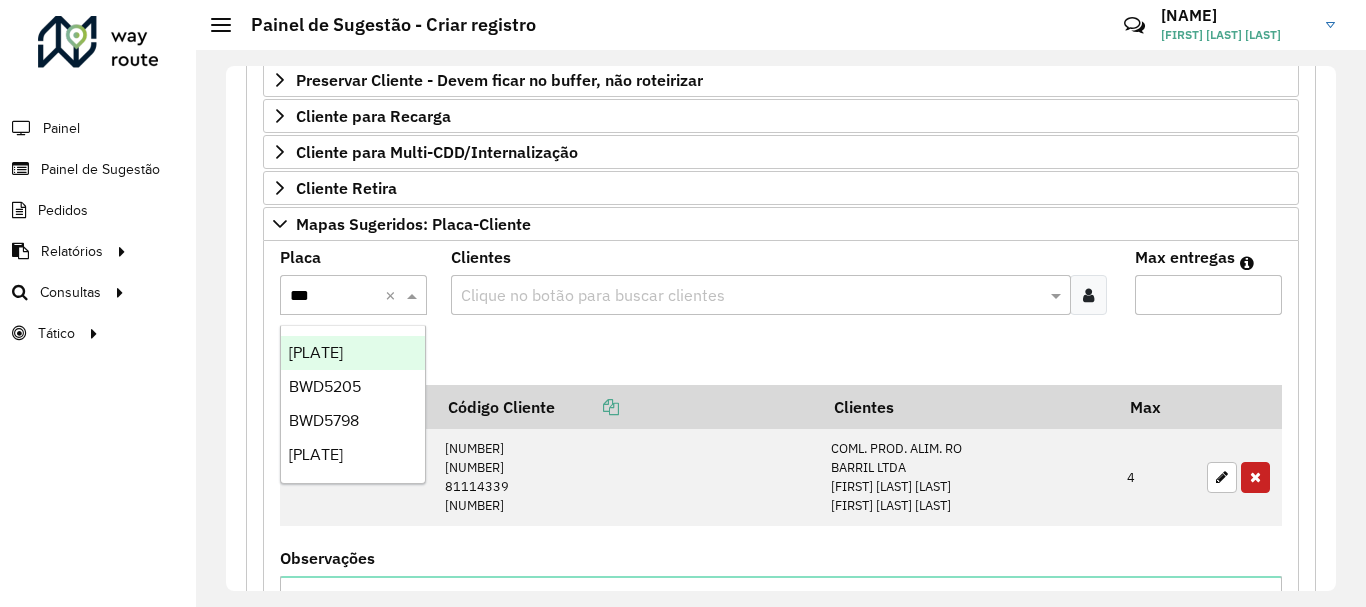 click on "[PLATE]" at bounding box center [316, 352] 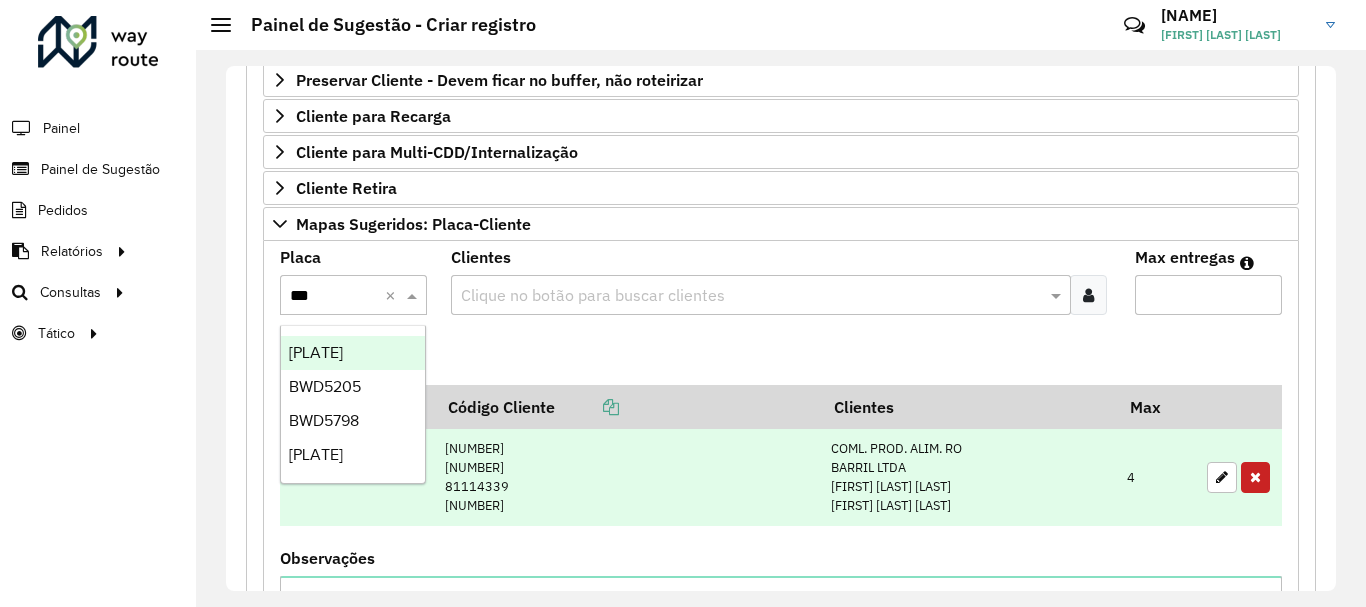 type 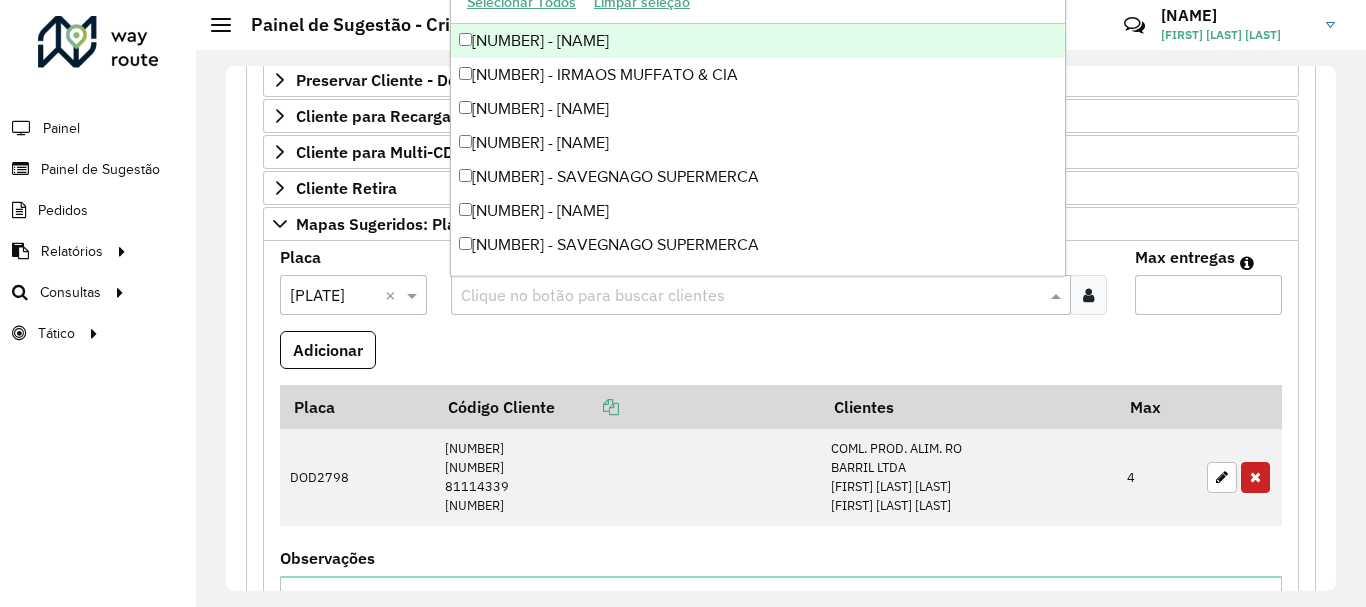 click at bounding box center [751, 296] 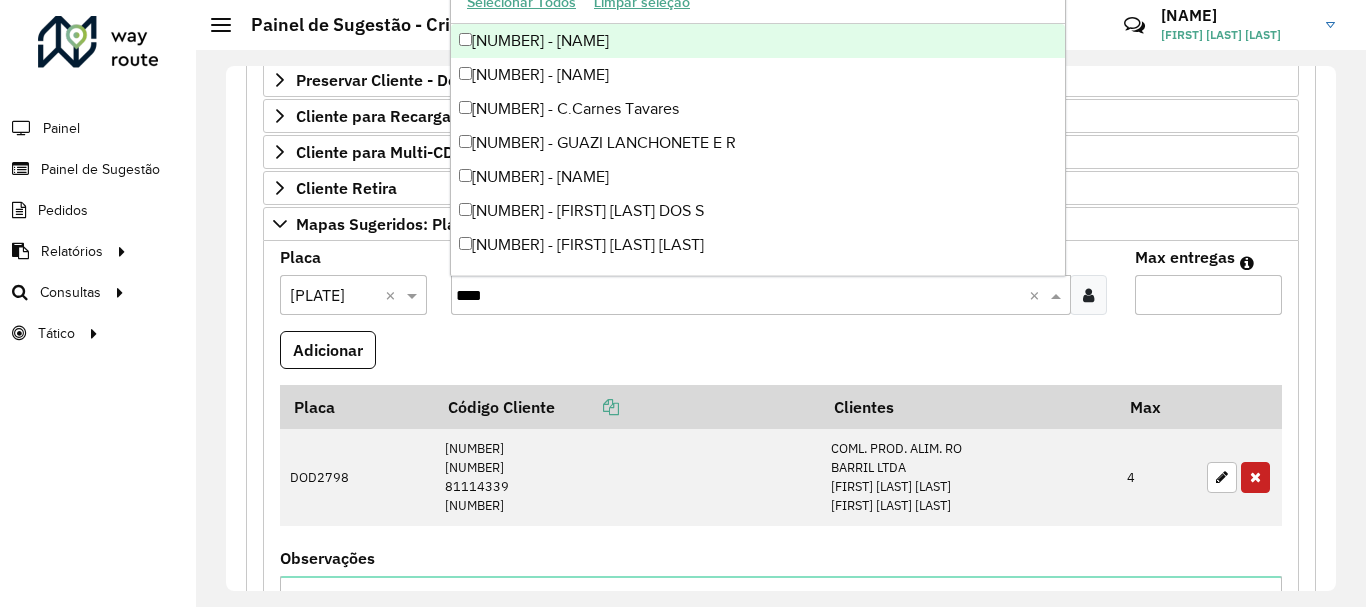 type on "*****" 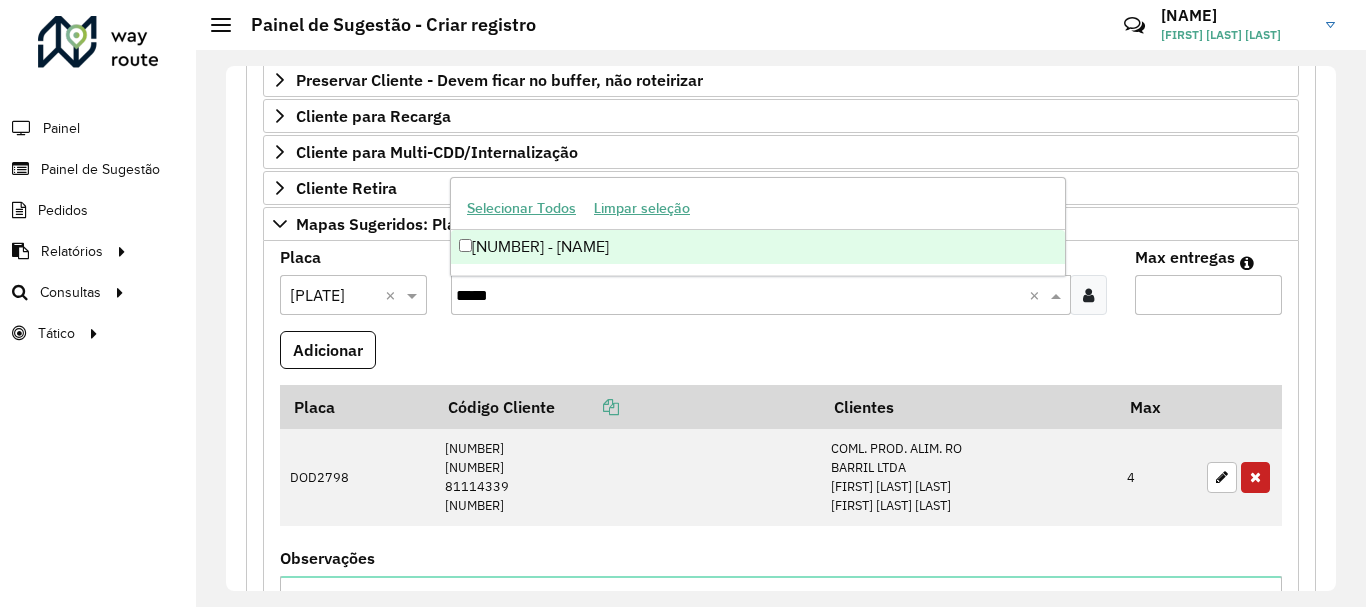 click on "[NUMBER] - [NAME]" at bounding box center [758, 247] 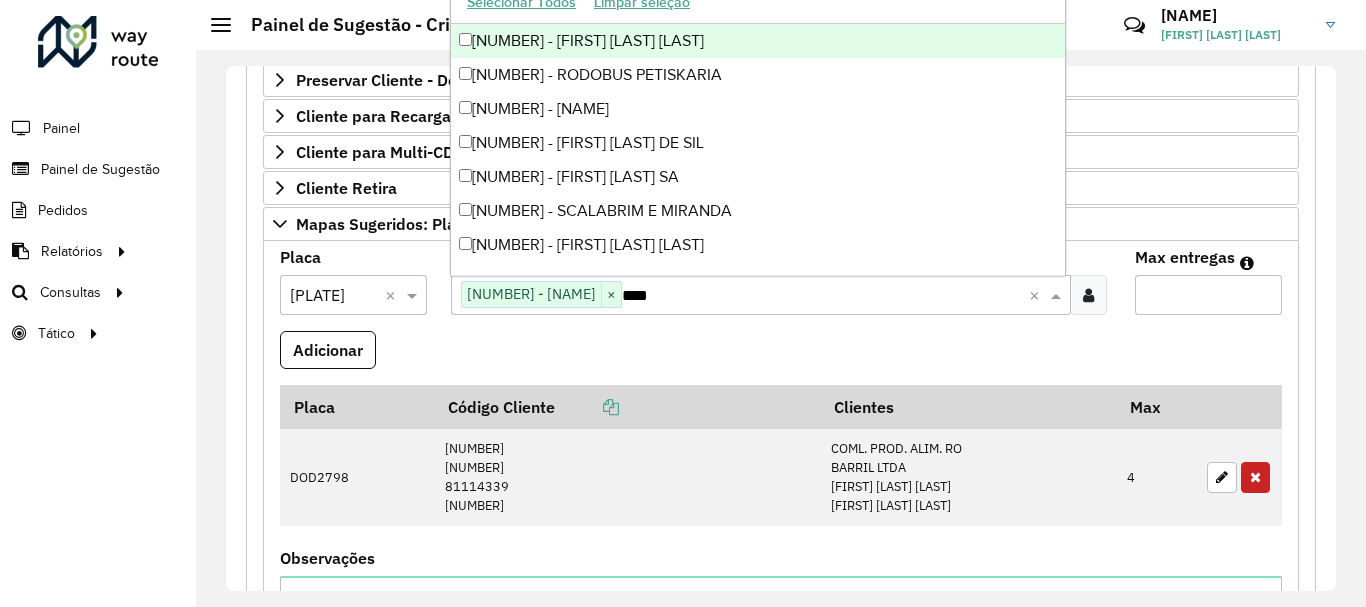 type on "*****" 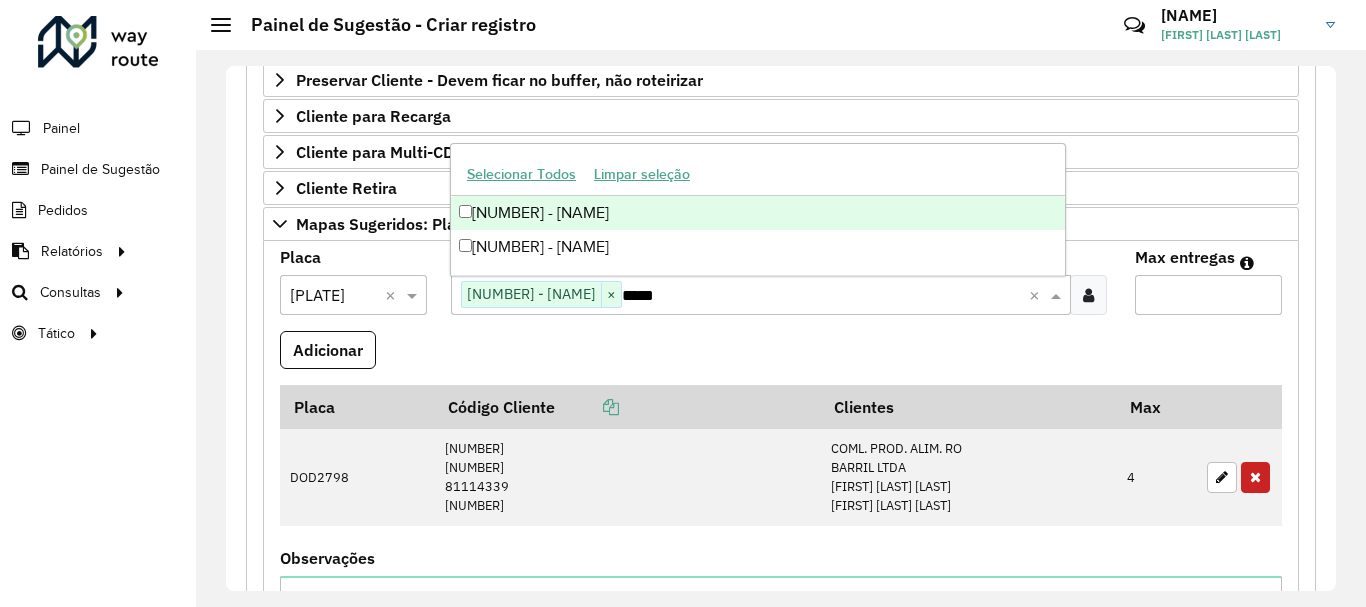 click on "[NUMBER] - [NAME]" at bounding box center [758, 213] 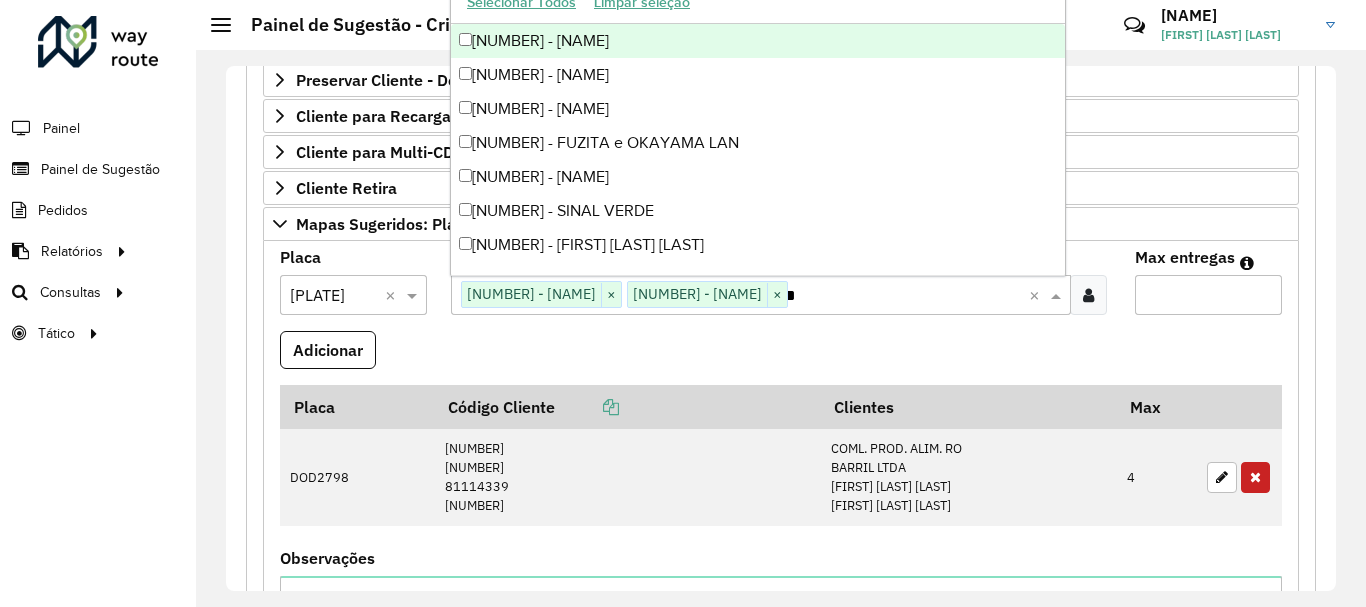 type on "*****" 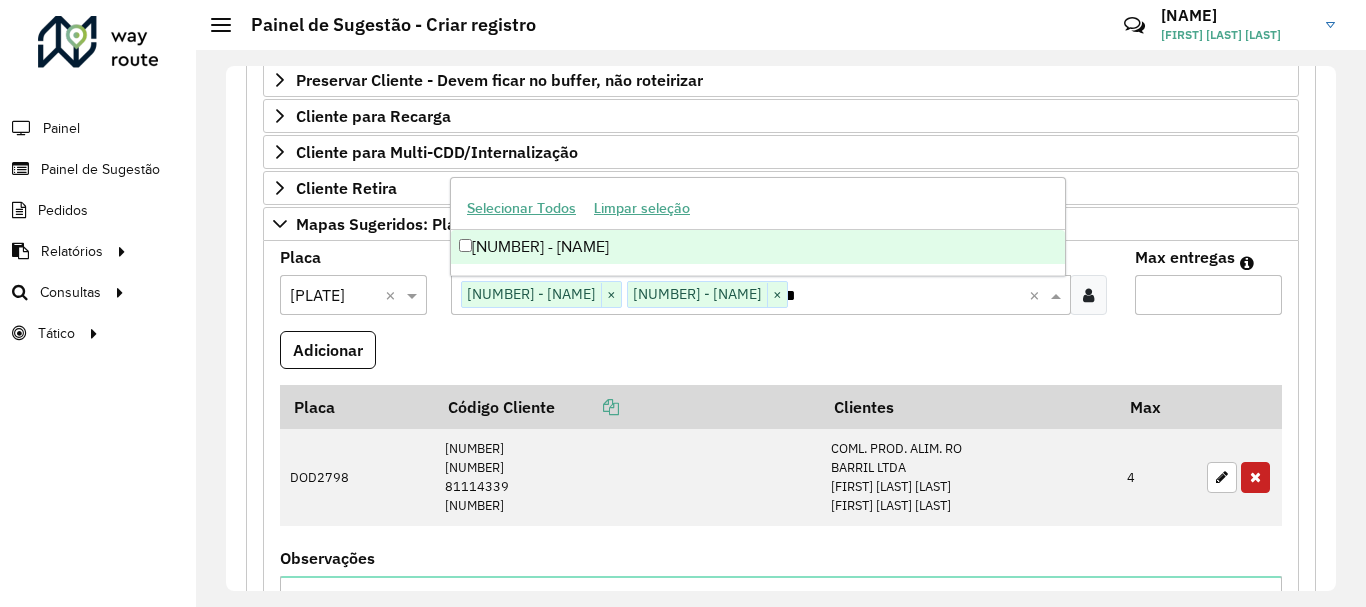 scroll, scrollTop: 0, scrollLeft: 40, axis: horizontal 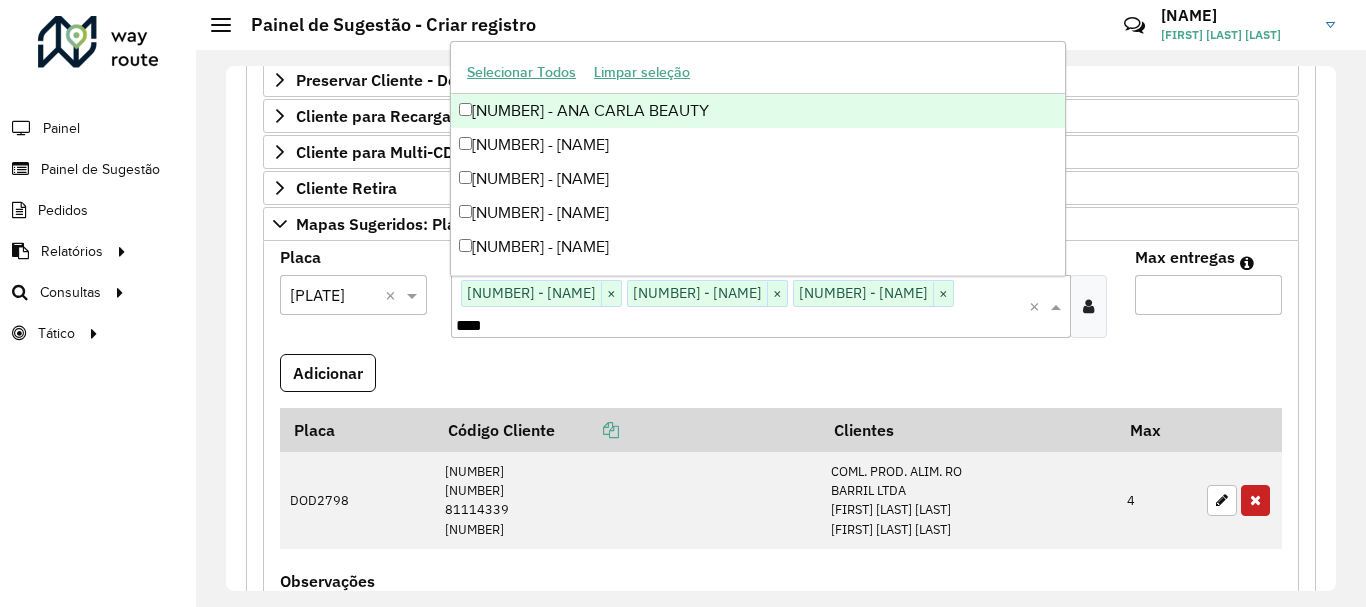 type on "*****" 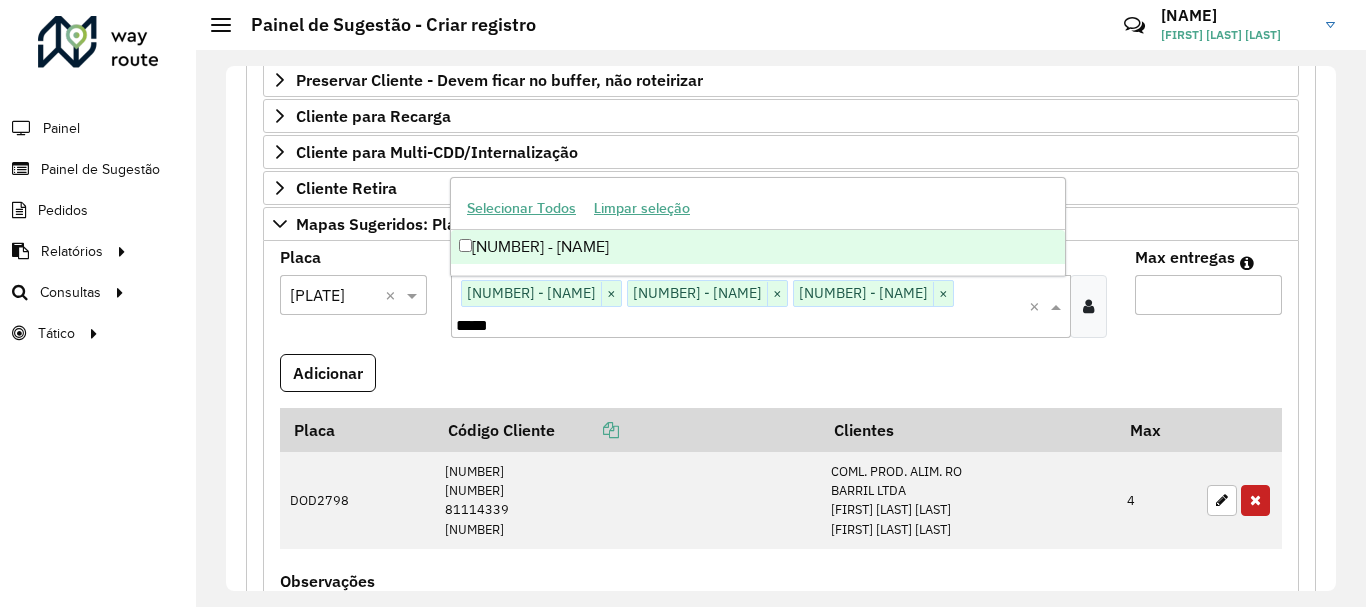 click on "[NUMBER] - [NAME]" at bounding box center [758, 247] 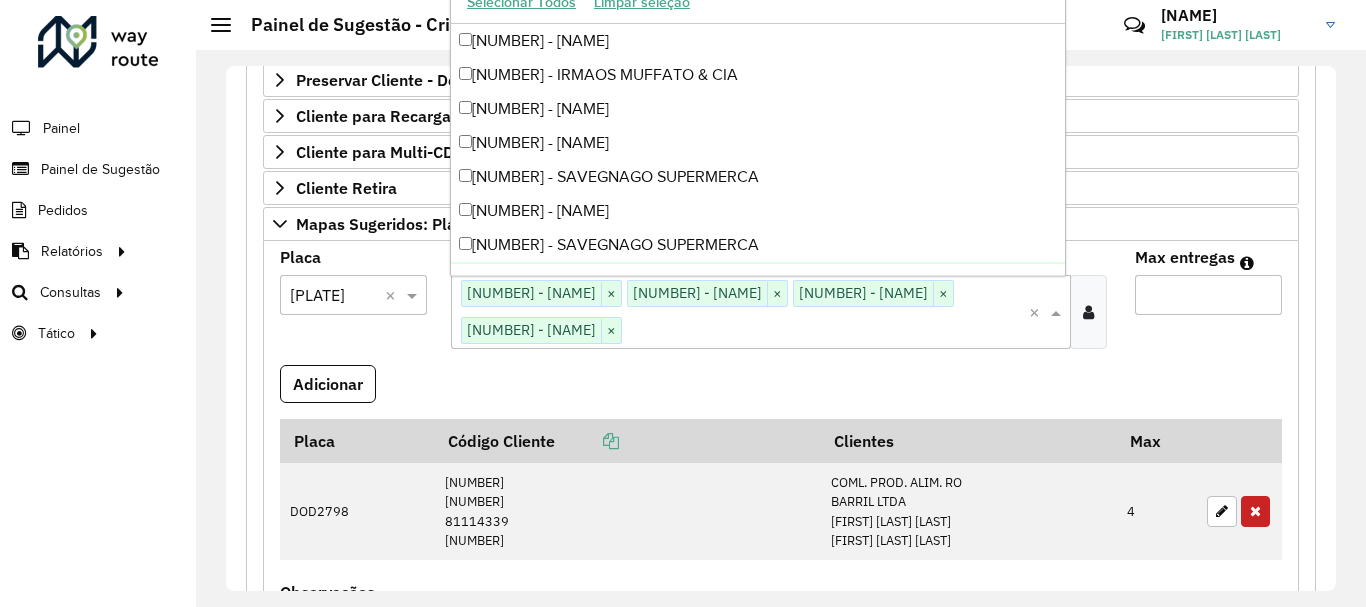 click on "*" at bounding box center [1208, 295] 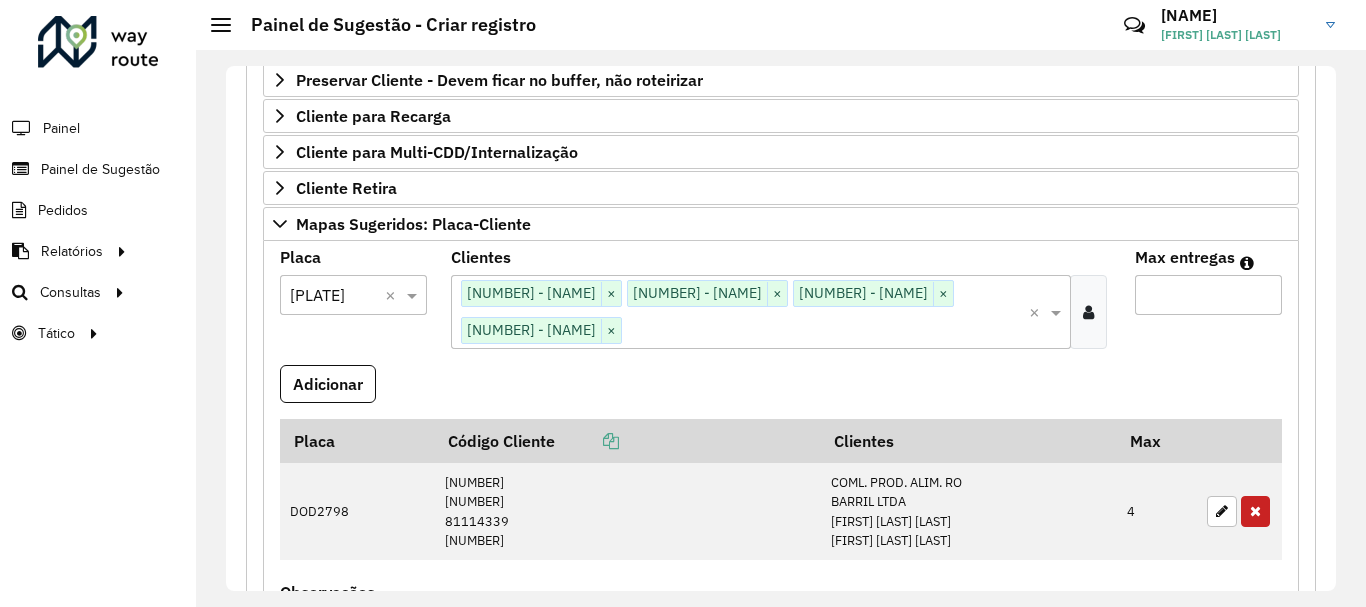 click on "*" at bounding box center [1208, 295] 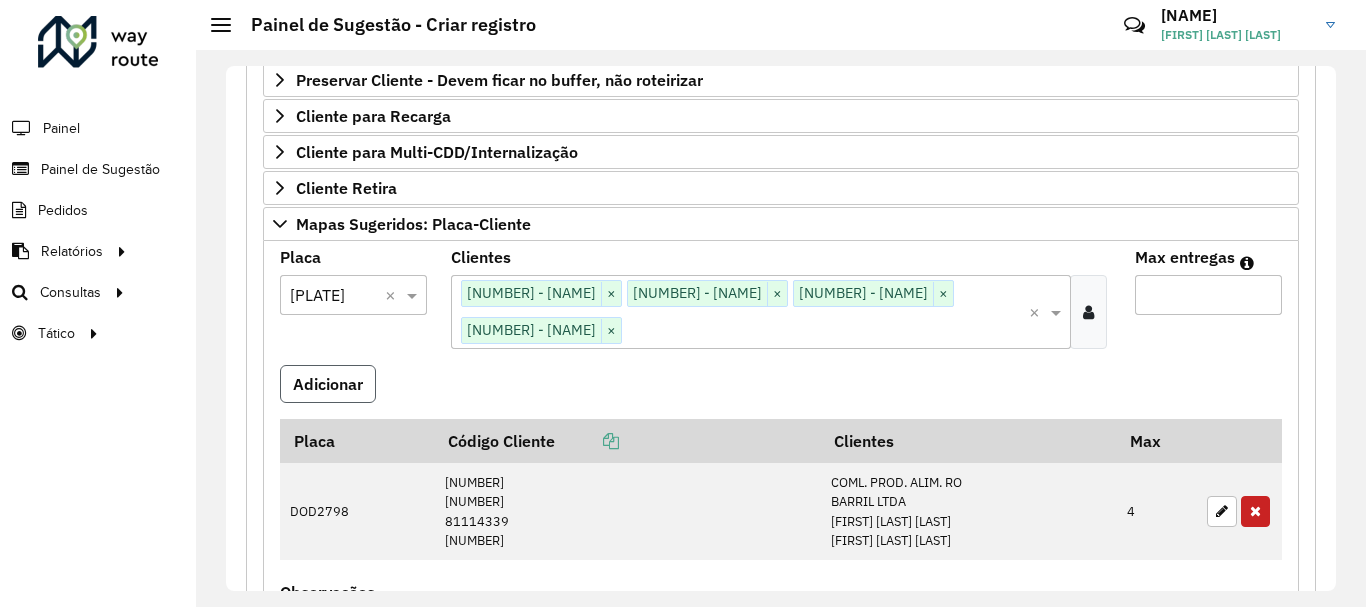 click on "Adicionar" at bounding box center [328, 384] 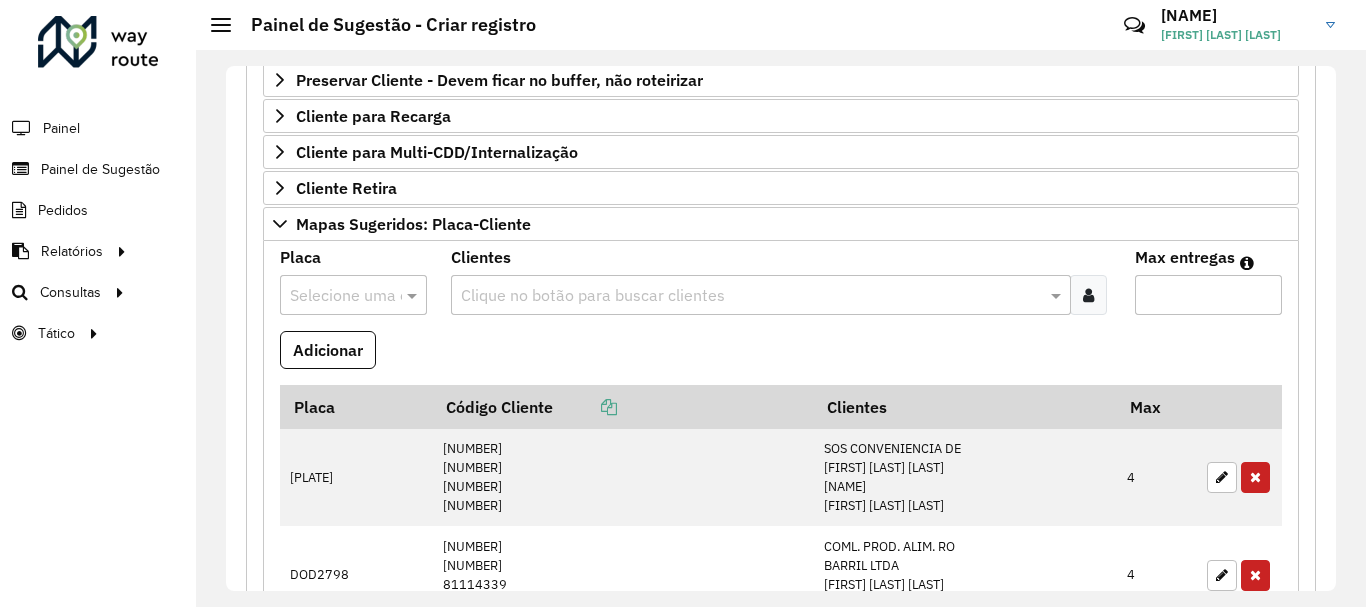 scroll, scrollTop: 500, scrollLeft: 0, axis: vertical 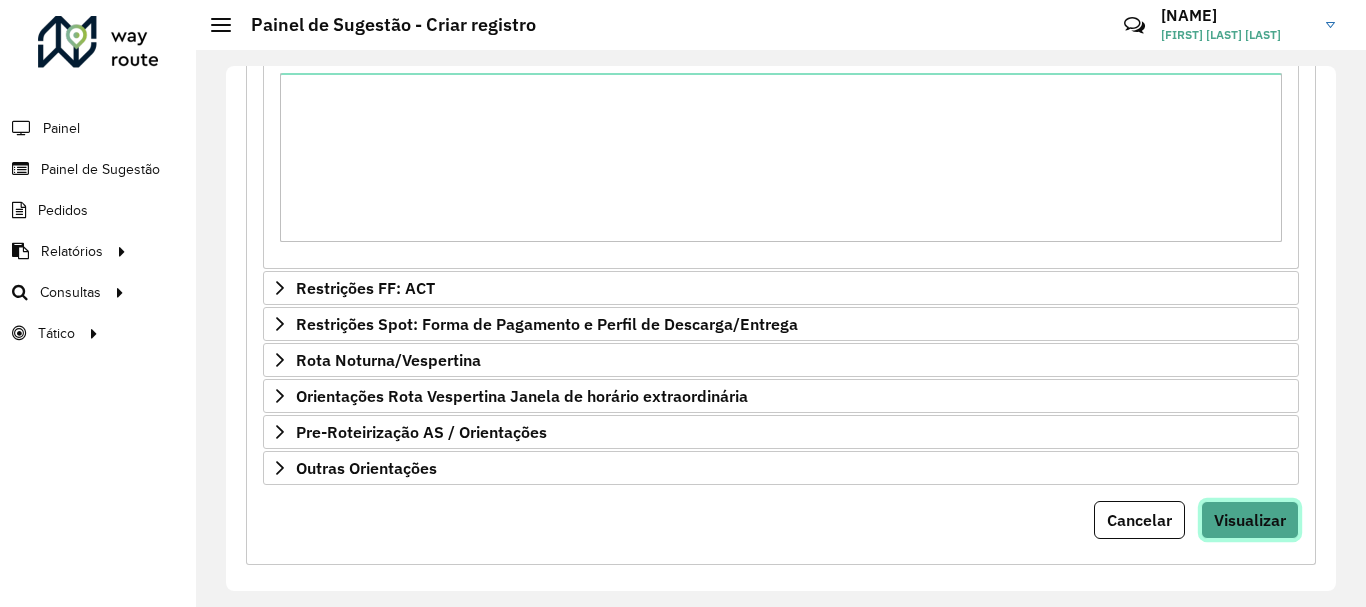 click on "Visualizar" at bounding box center [1250, 520] 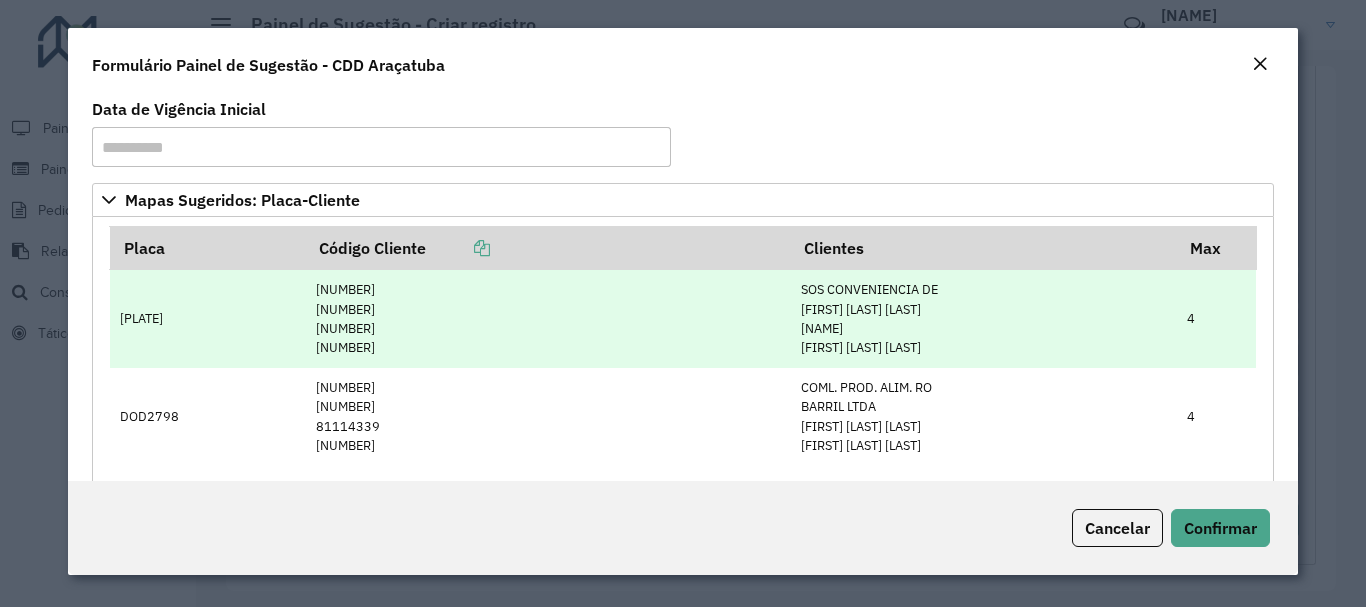 scroll, scrollTop: 100, scrollLeft: 0, axis: vertical 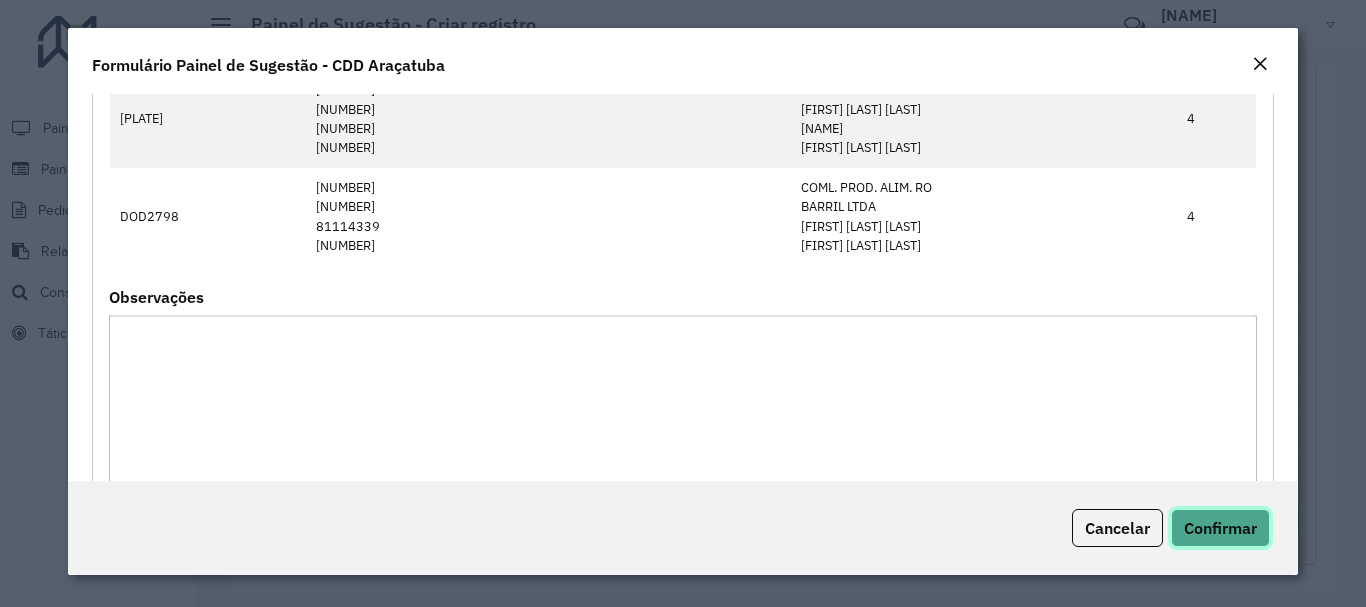 click on "Confirmar" 